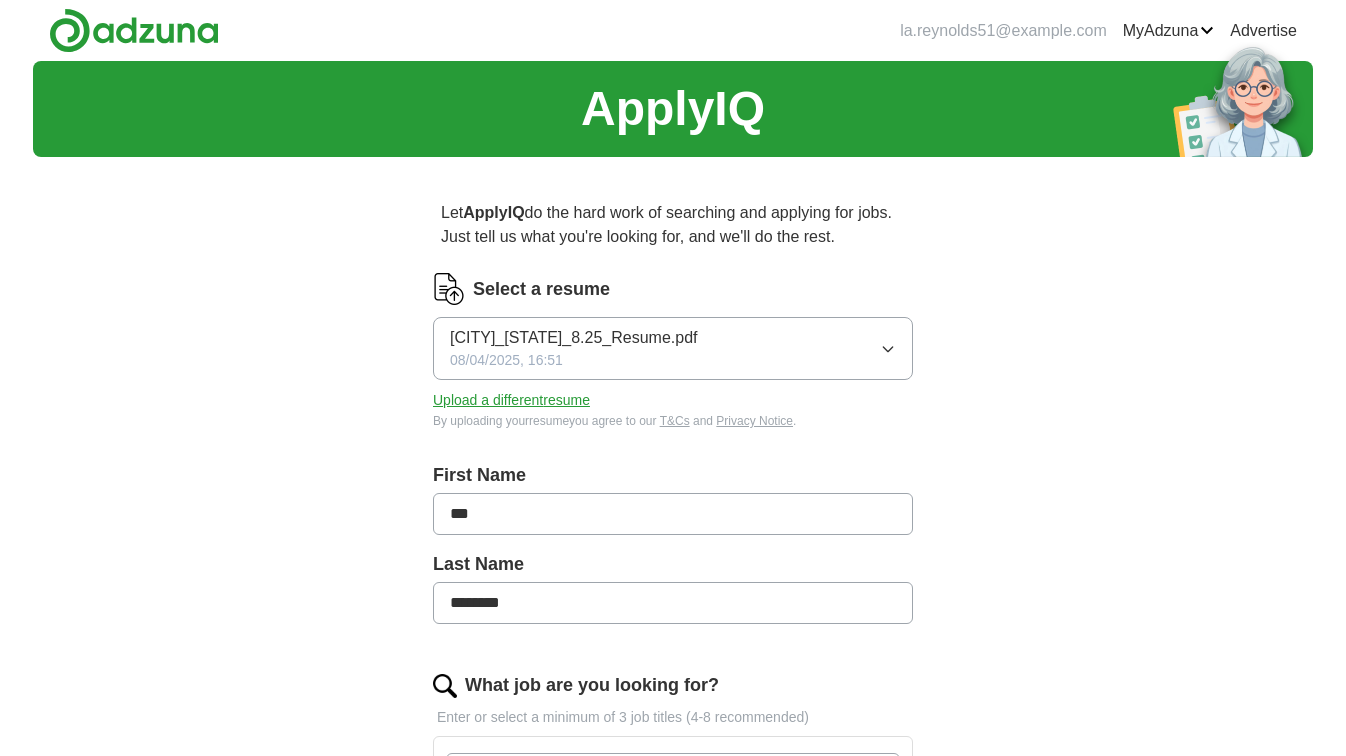 scroll, scrollTop: 0, scrollLeft: 0, axis: both 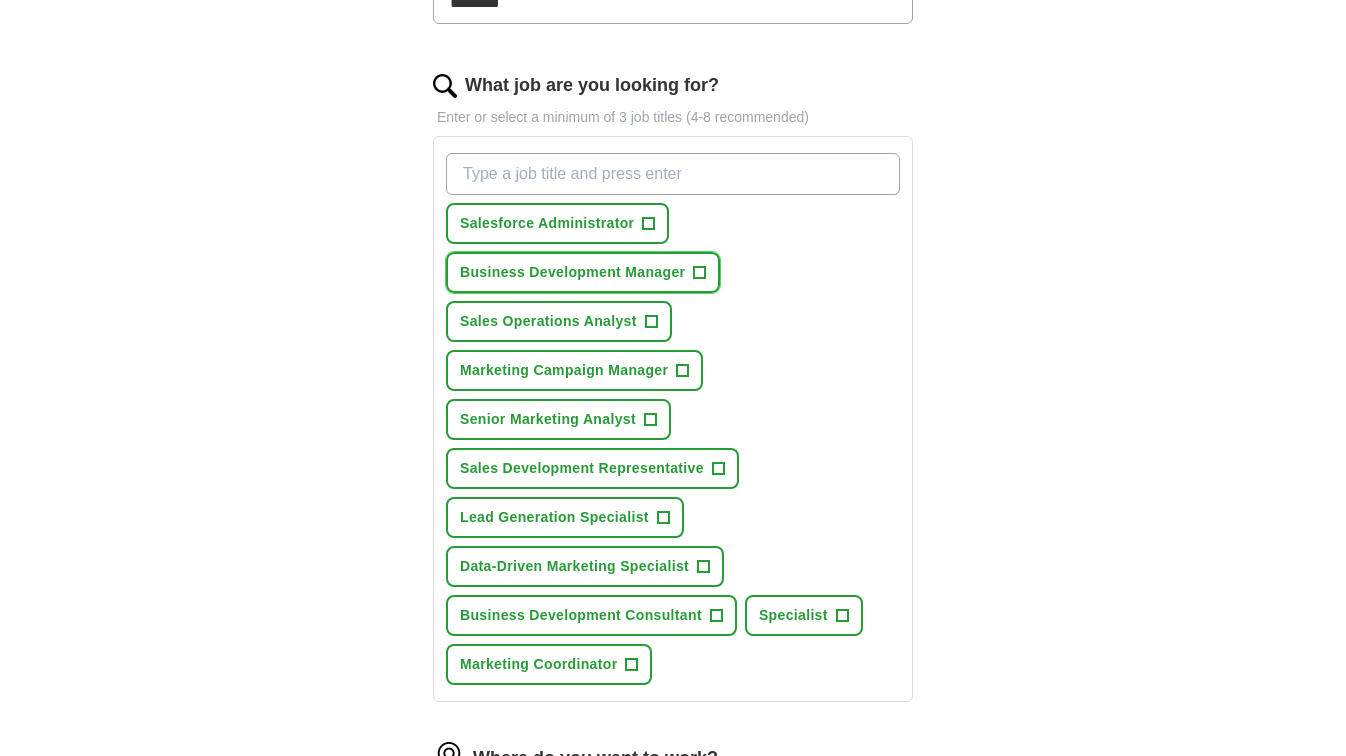 click on "+" at bounding box center (700, 273) 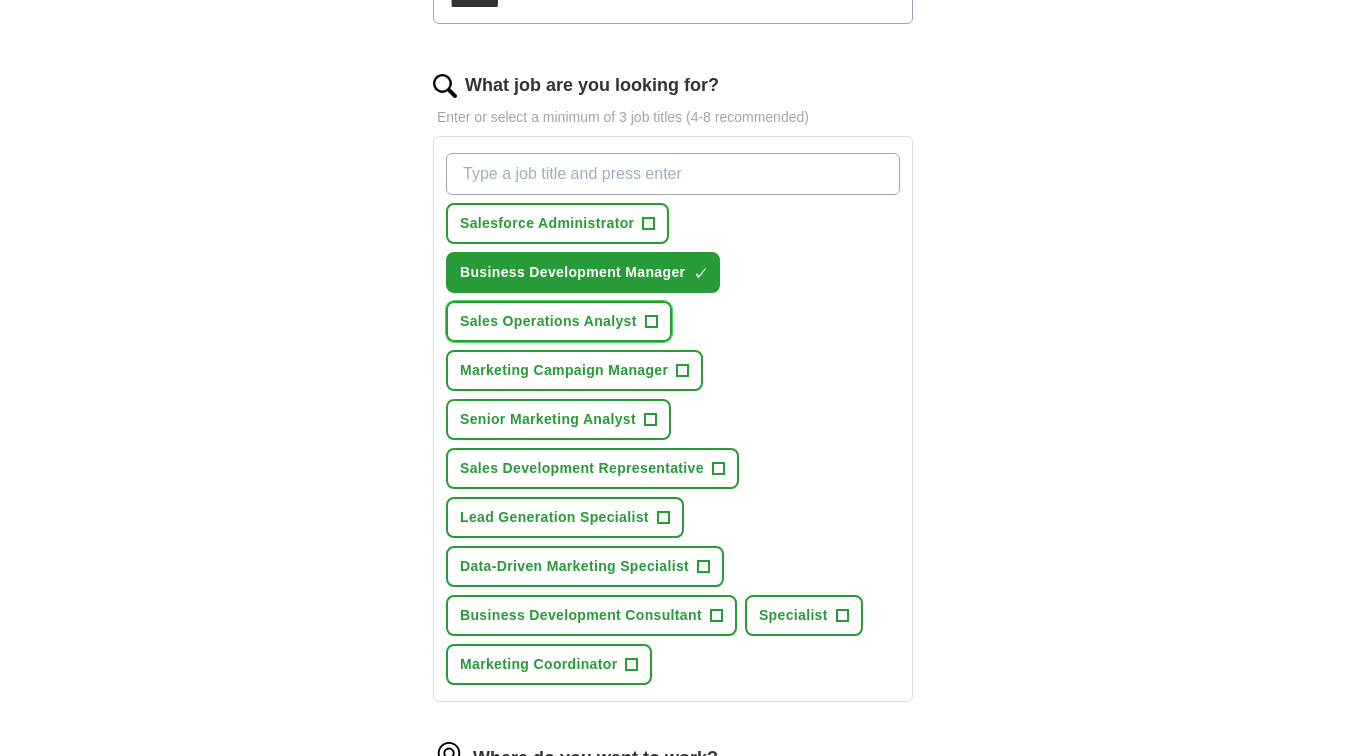 click on "+" at bounding box center (651, 322) 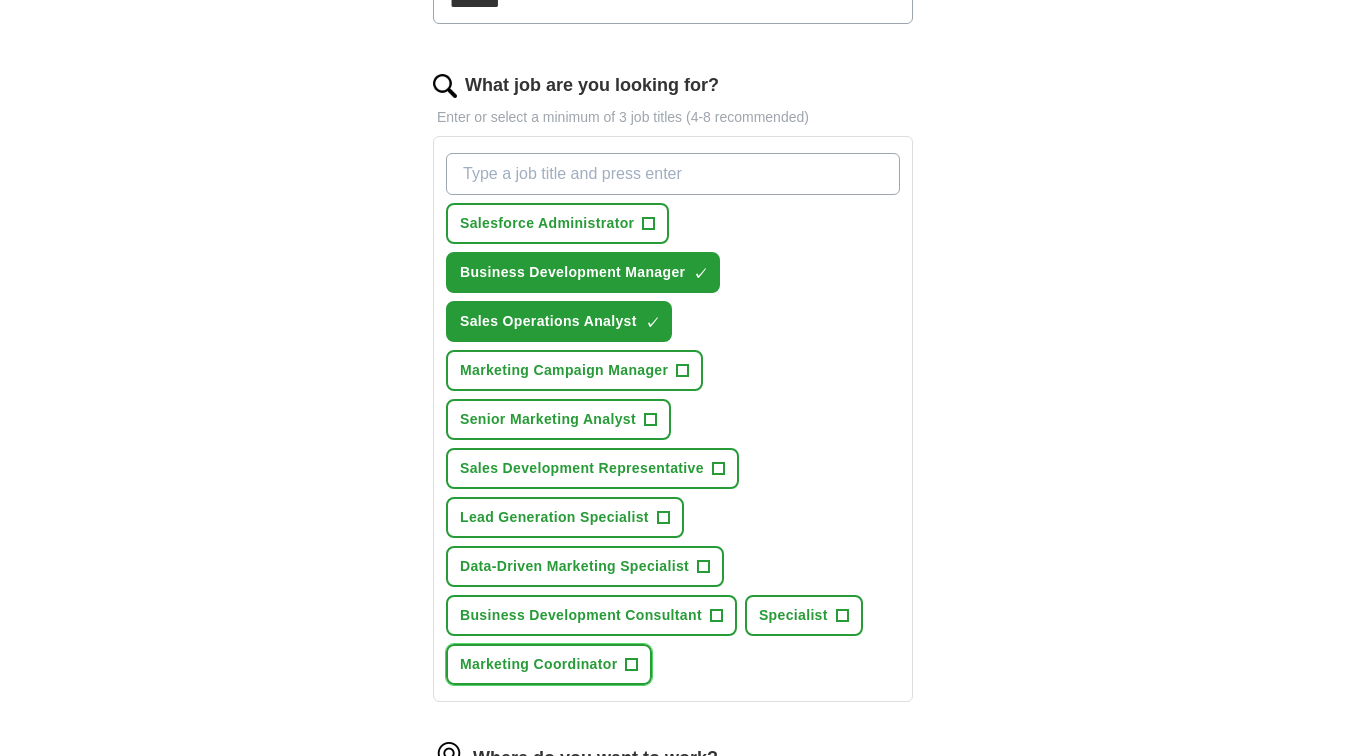 click on "+" at bounding box center (632, 665) 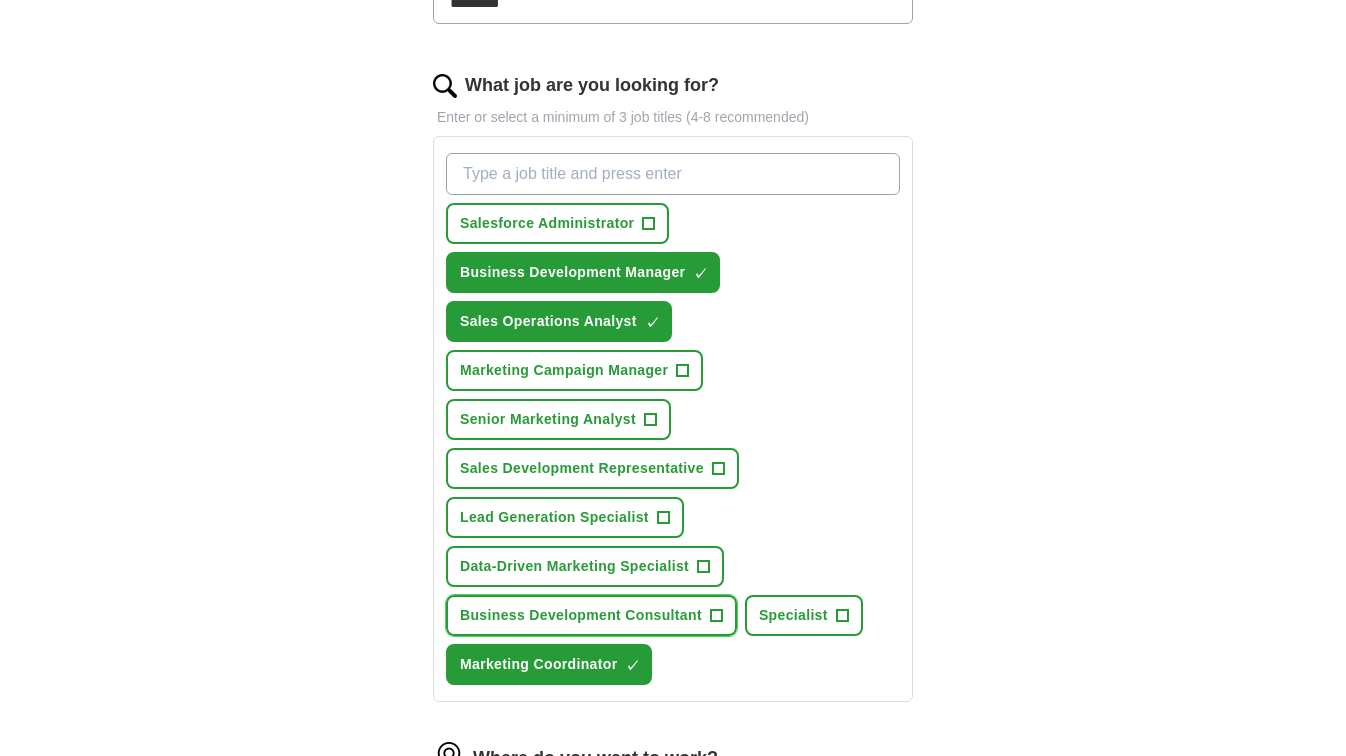 click on "+" at bounding box center (716, 616) 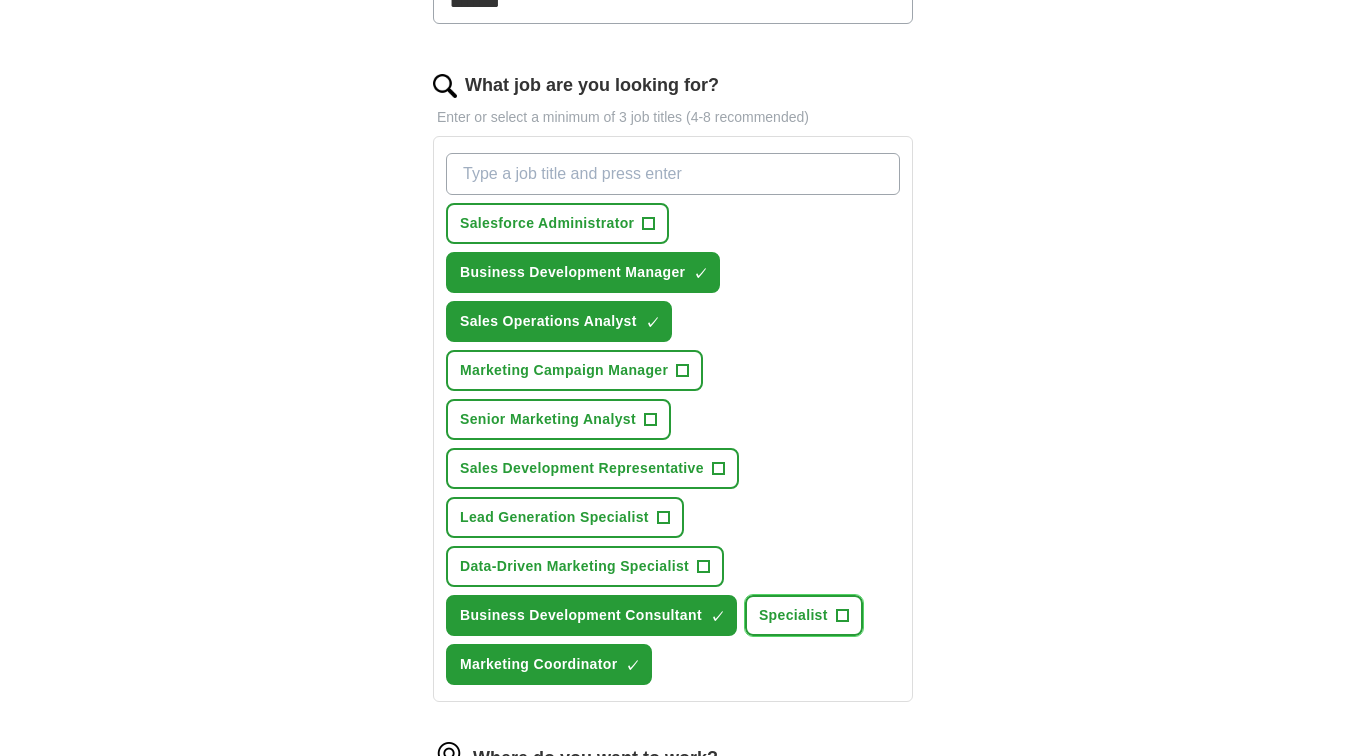click on "+" at bounding box center [842, 616] 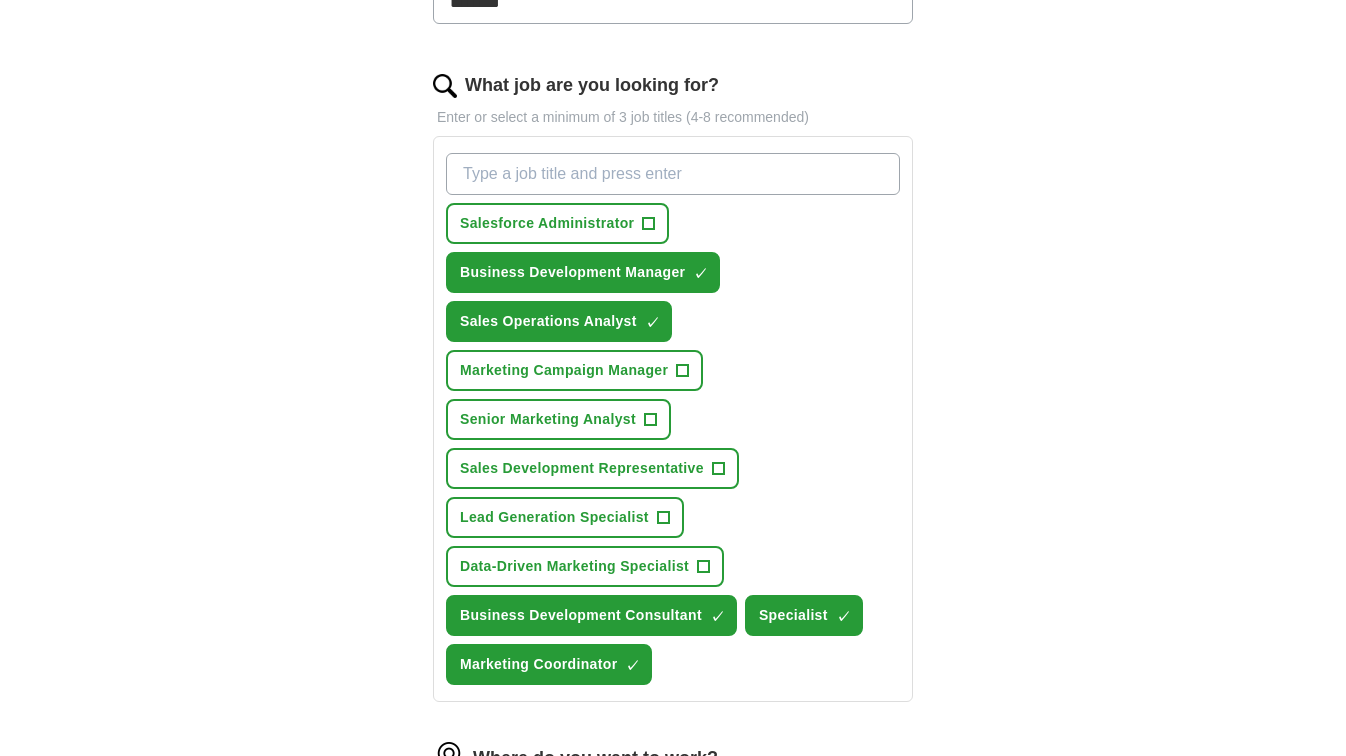 click on "What job are you looking for?" at bounding box center [673, 174] 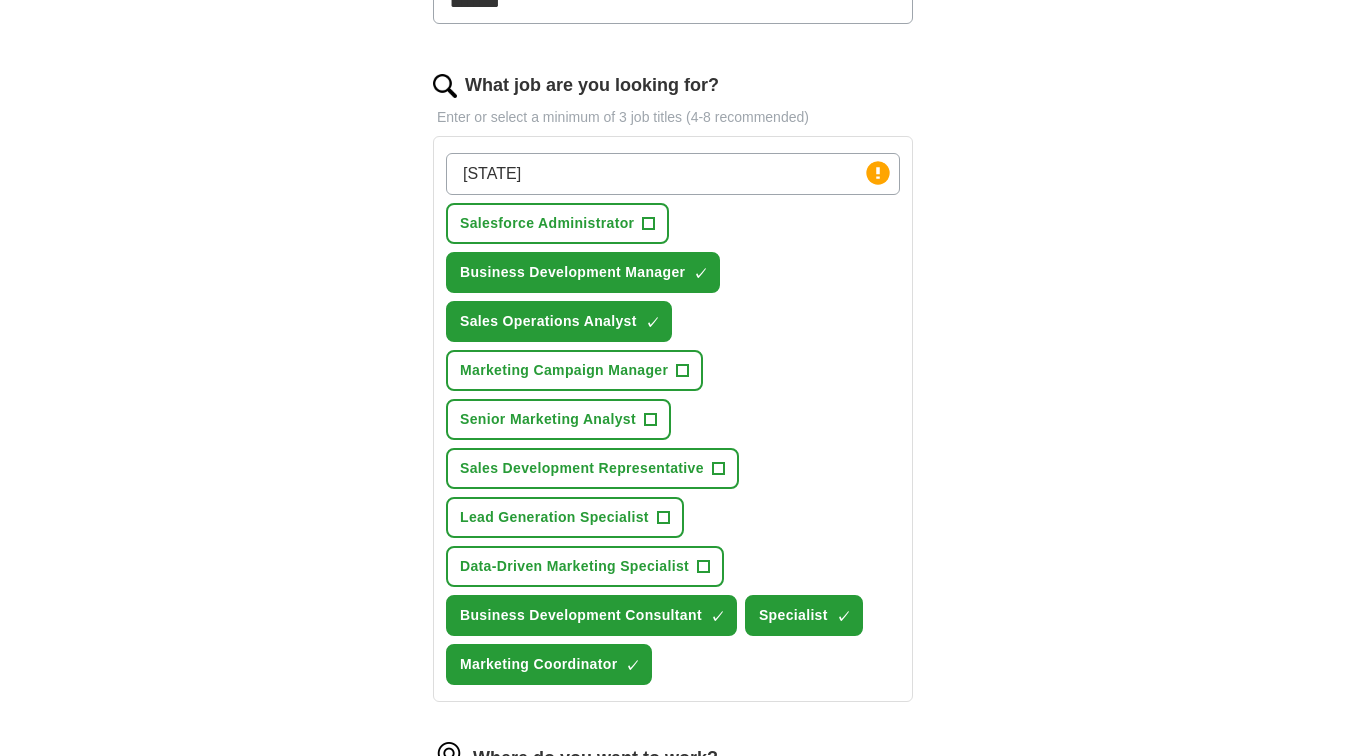 click on "Salesforce Administrator + Business Development Manager ✓ × Sales Operations Analyst ✓ × Marketing Campaign Manager + Senior Marketing Analyst + Sales Development Representative + Lead Generation Specialist + Data-Driven Marketing Specialist + Business Development Consultant ✓ × Specialist ✓ × Marketing Coordinator ✓ ×" at bounding box center [673, 419] 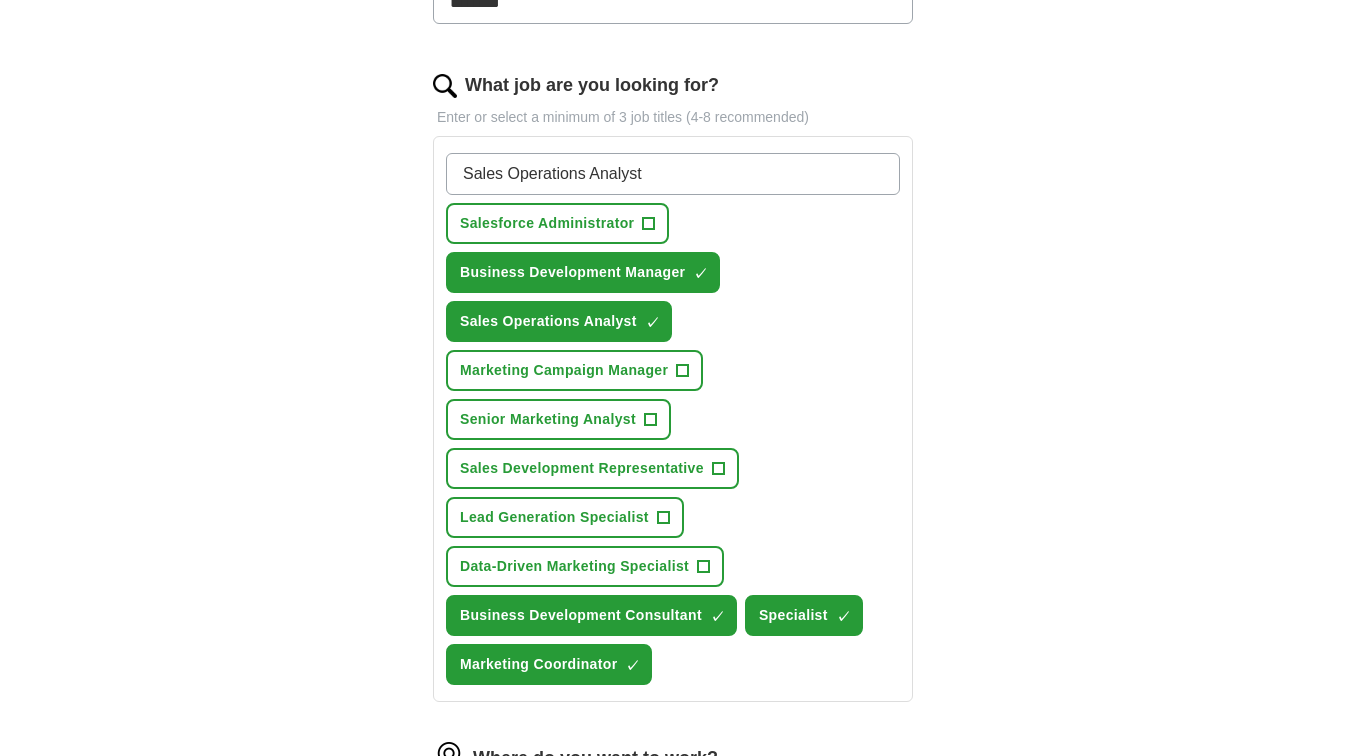 type on "Sales Operations Analyst" 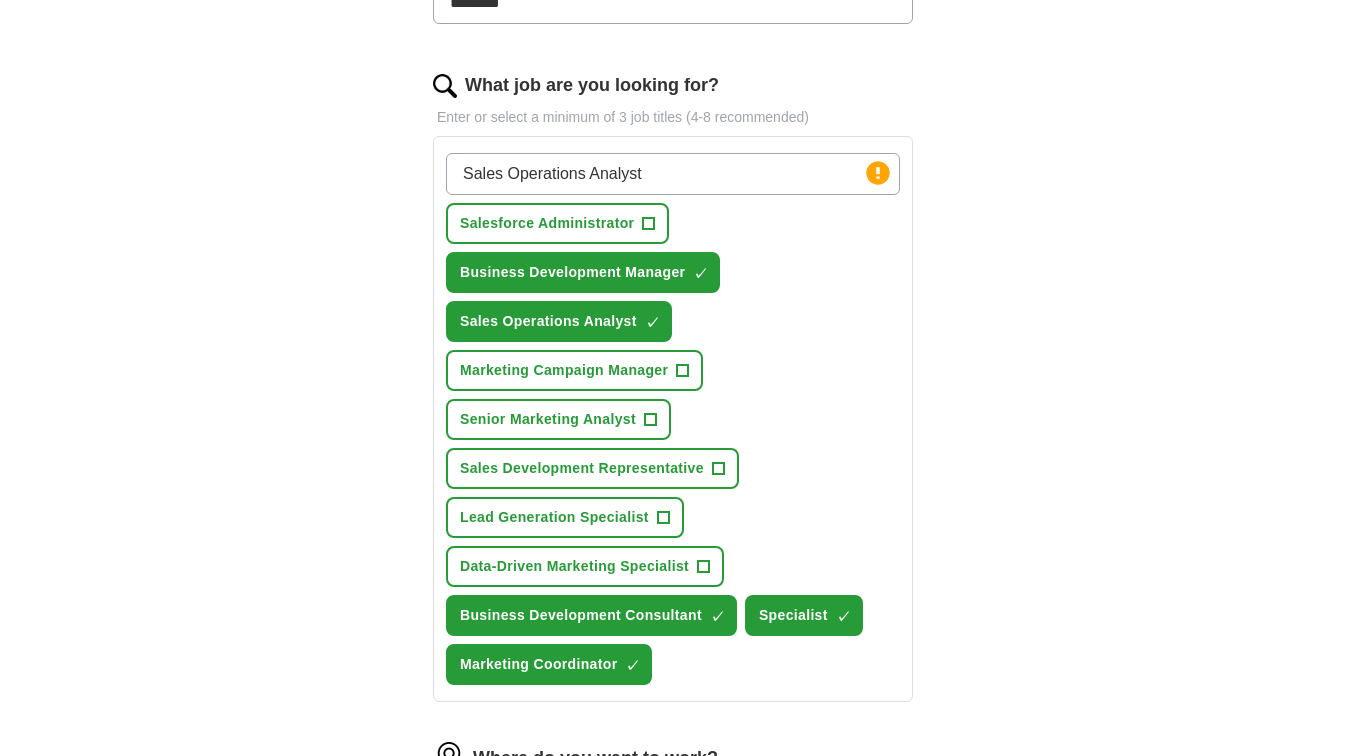 drag, startPoint x: 657, startPoint y: 175, endPoint x: 426, endPoint y: 170, distance: 231.05411 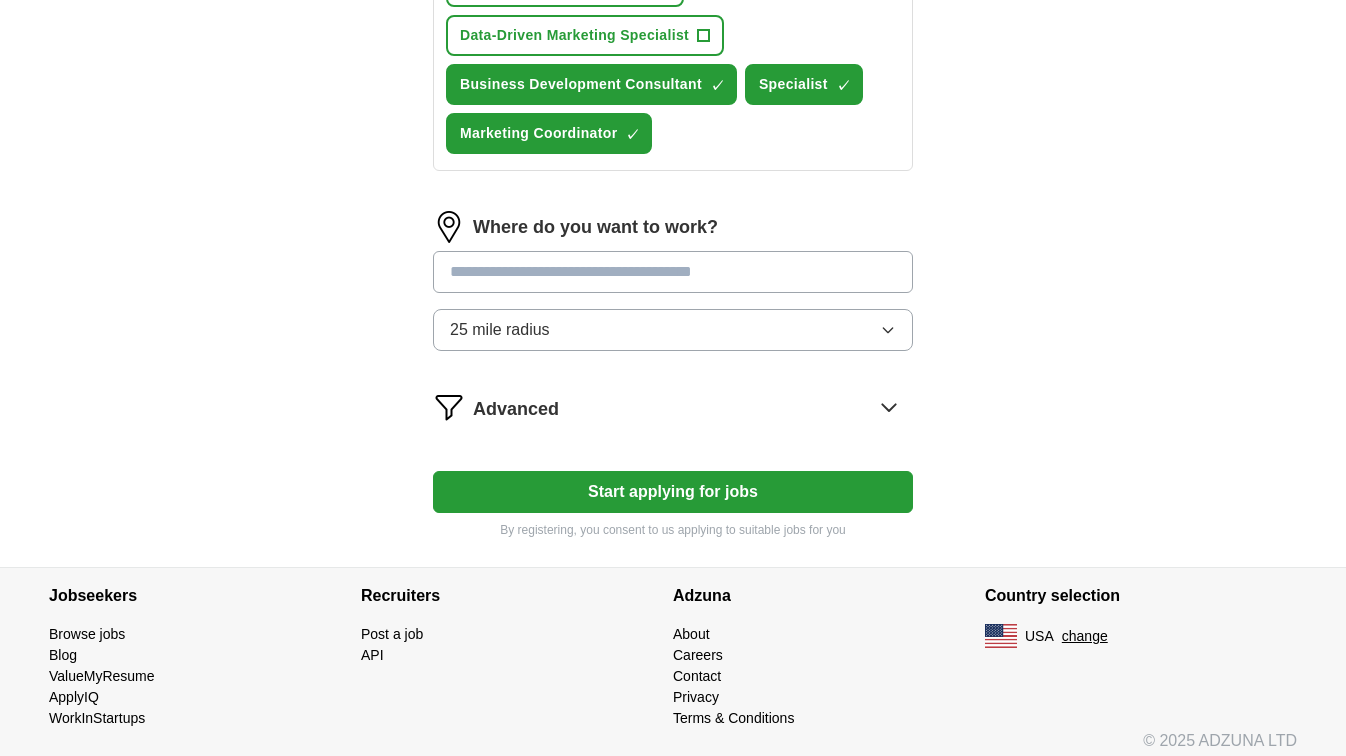 scroll, scrollTop: 1144, scrollLeft: 0, axis: vertical 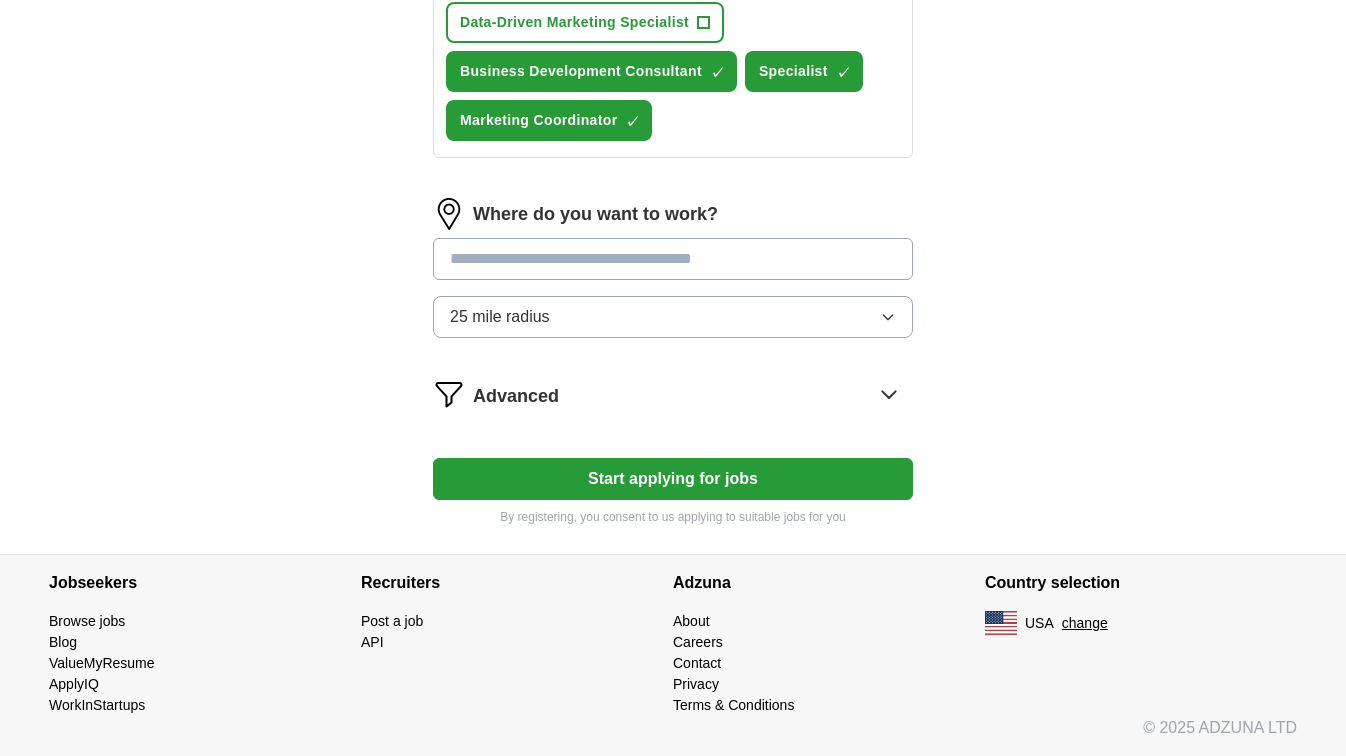 type 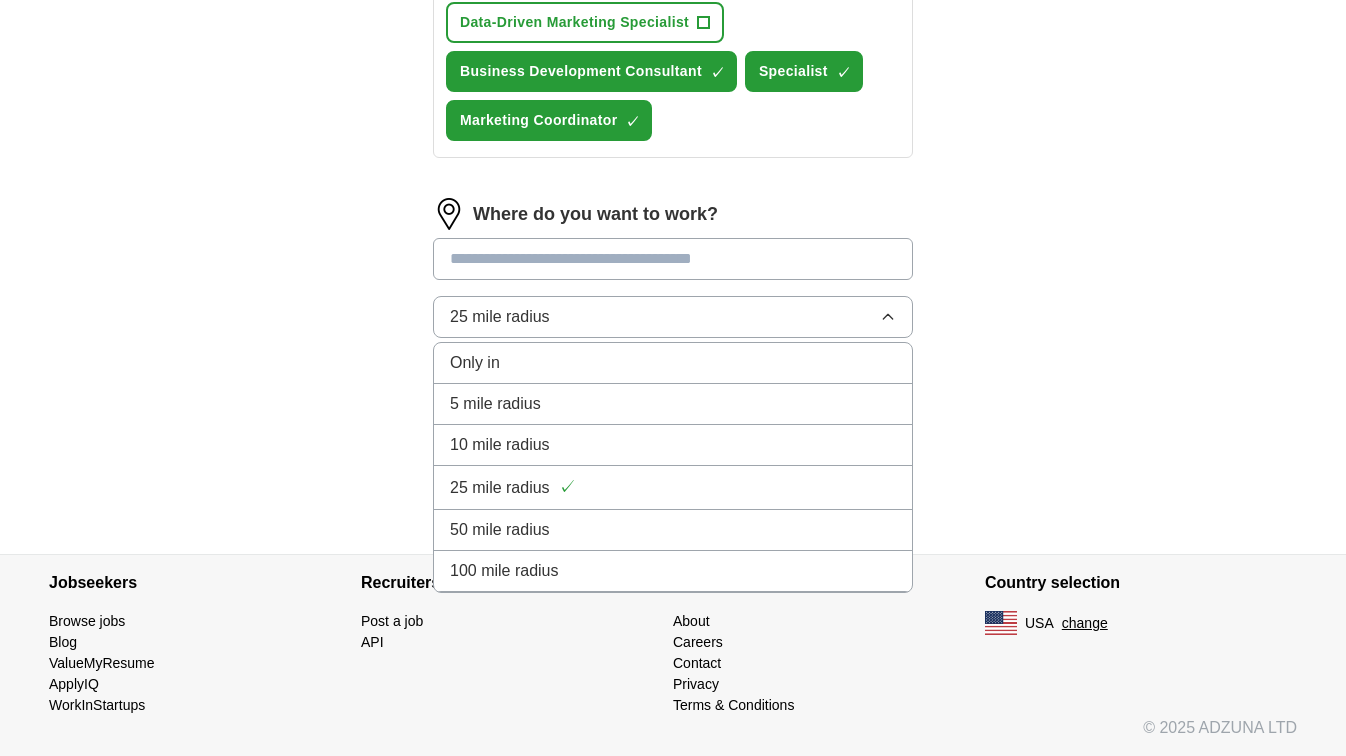 click at bounding box center (673, 259) 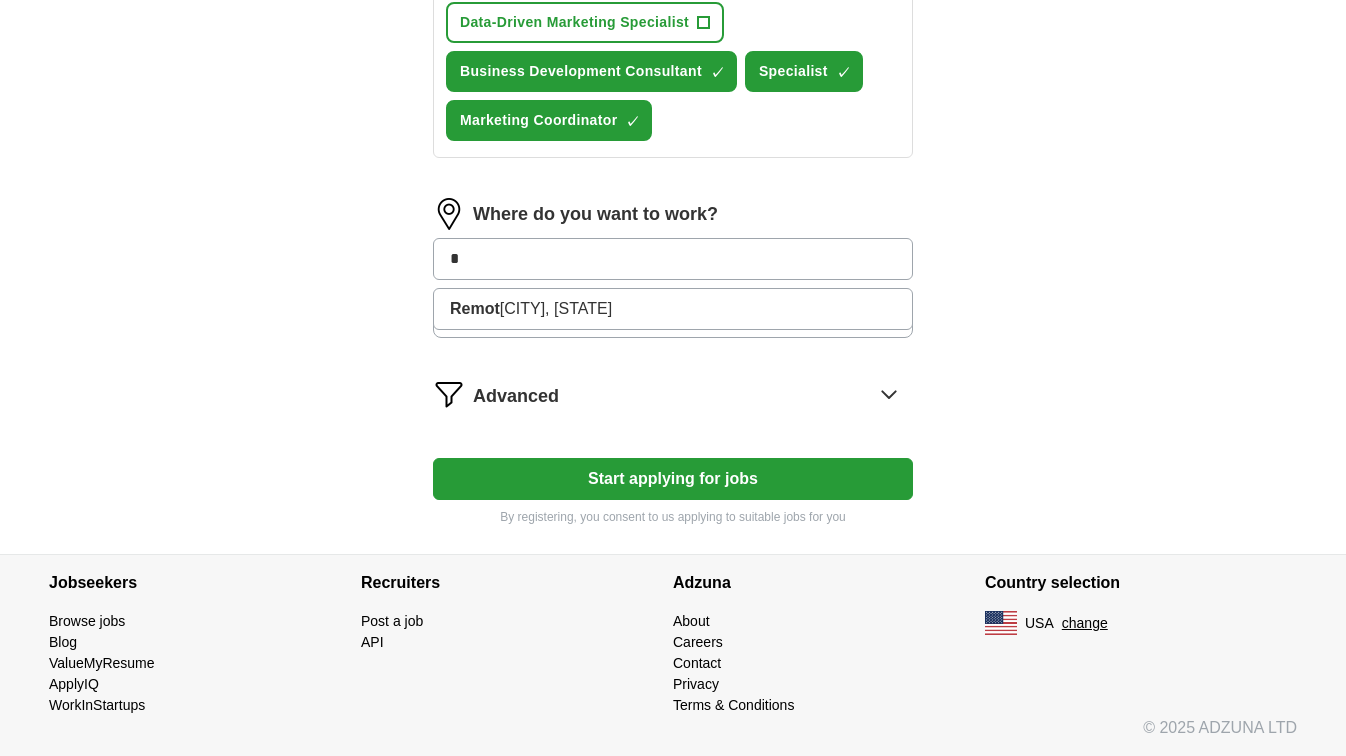 type on "*" 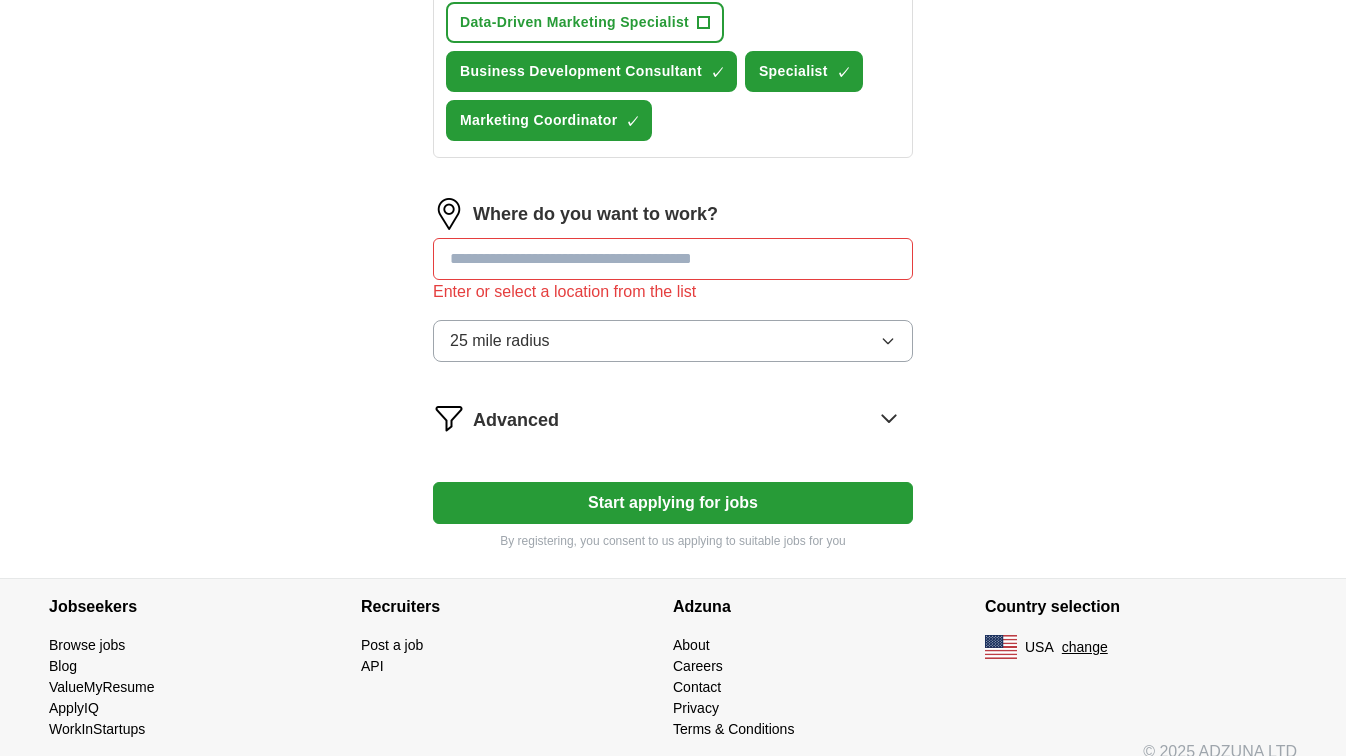 click on "Where do you want to work? Enter and select a location from the list 25 mile radius" at bounding box center [673, 288] 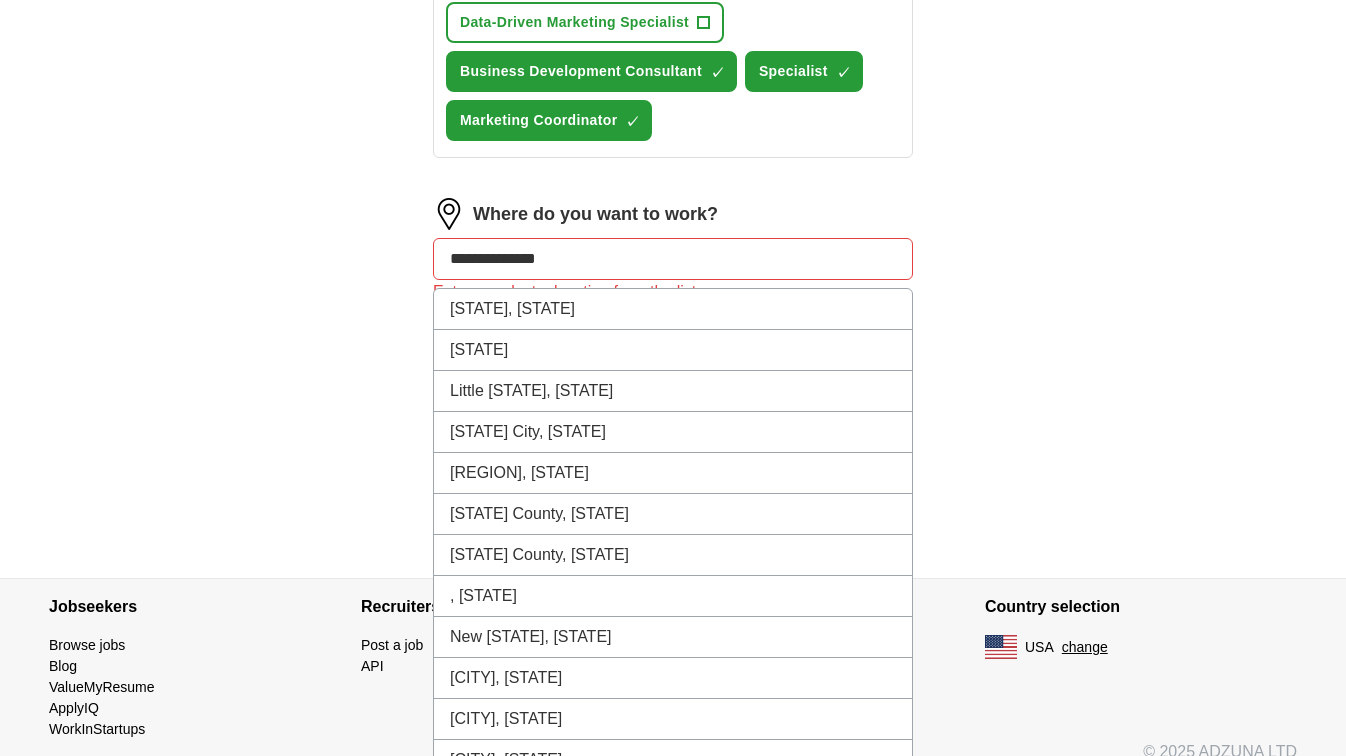 type on "**********" 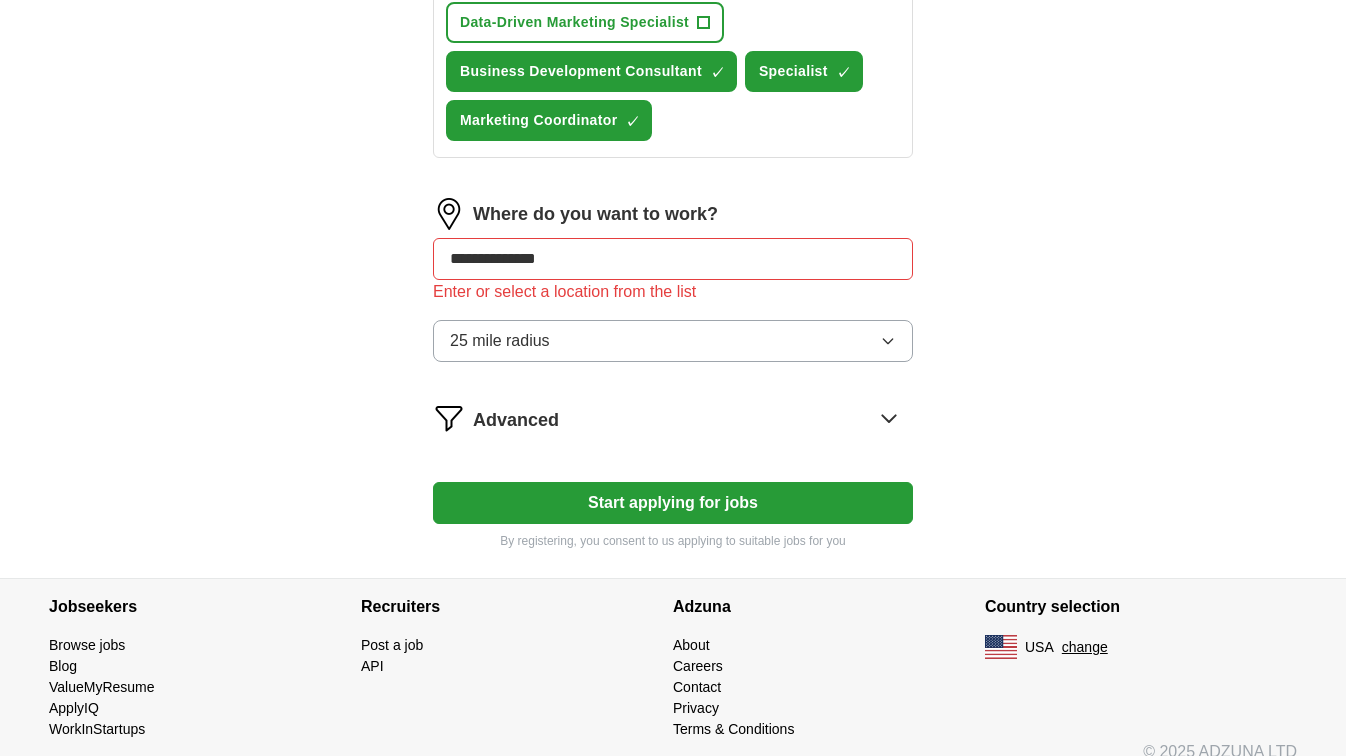 click on "**********" at bounding box center (673, 259) 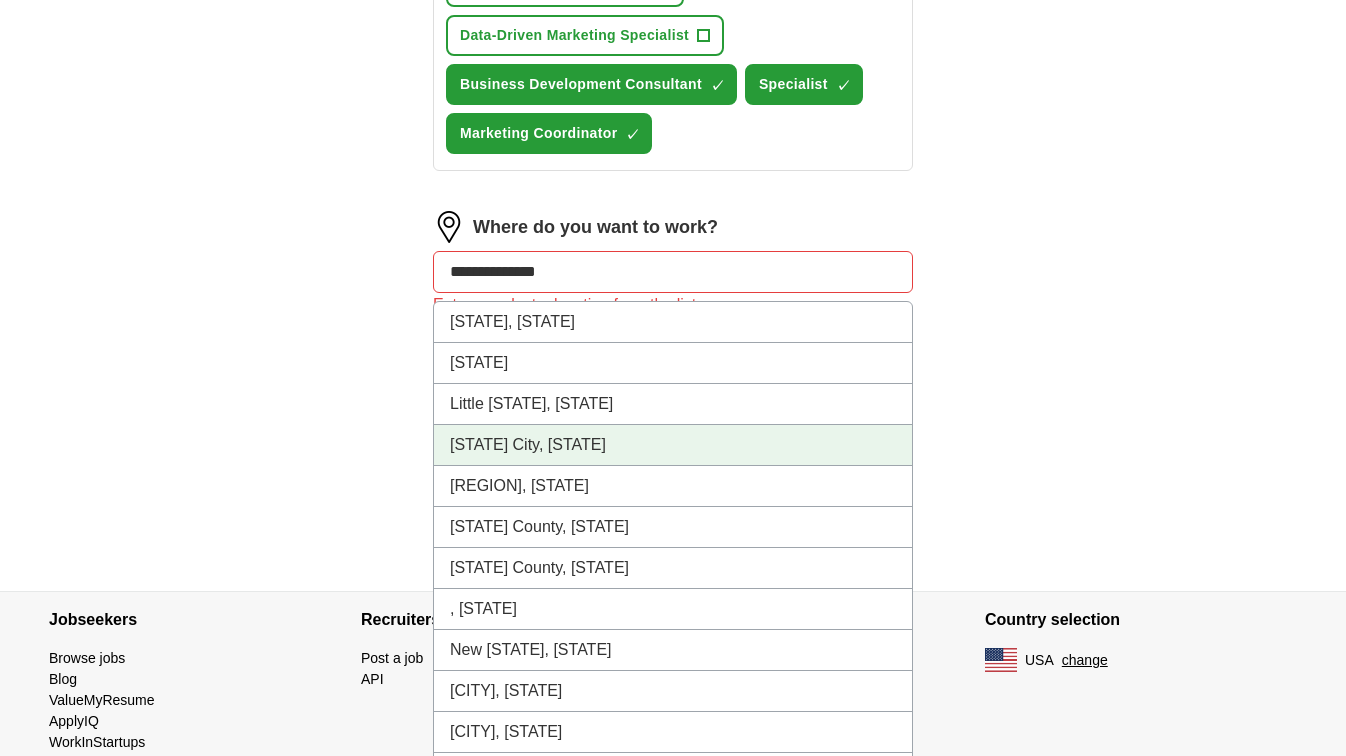 scroll, scrollTop: 1097, scrollLeft: 0, axis: vertical 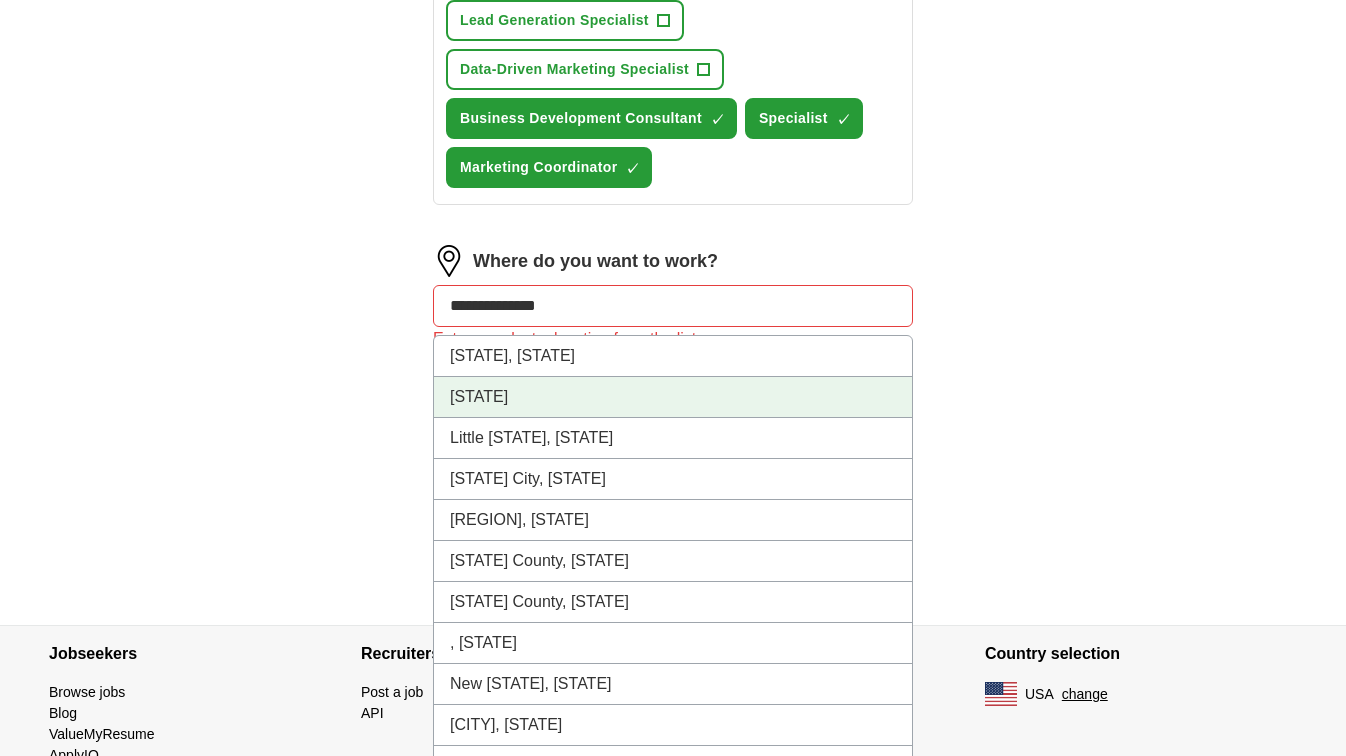 click on "[STATE]" at bounding box center (673, 397) 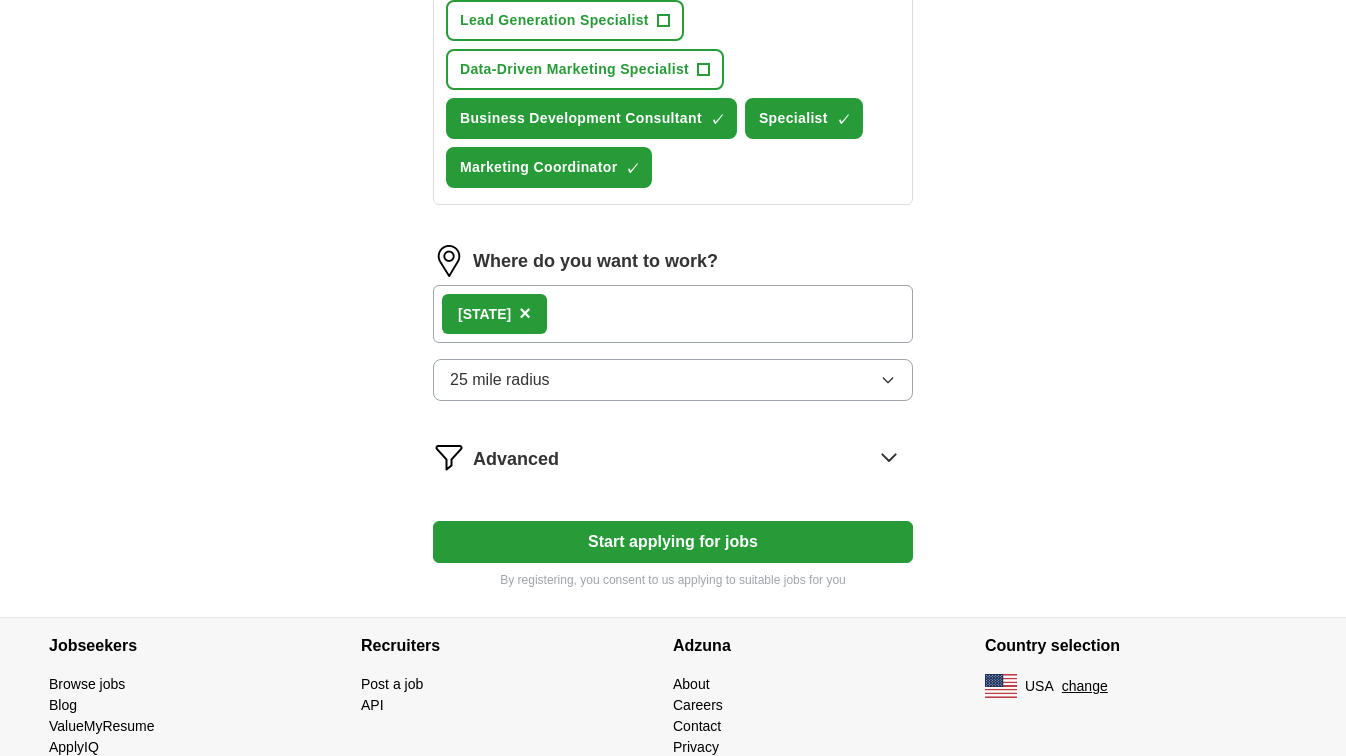 click on "25 mile radius" at bounding box center [673, 380] 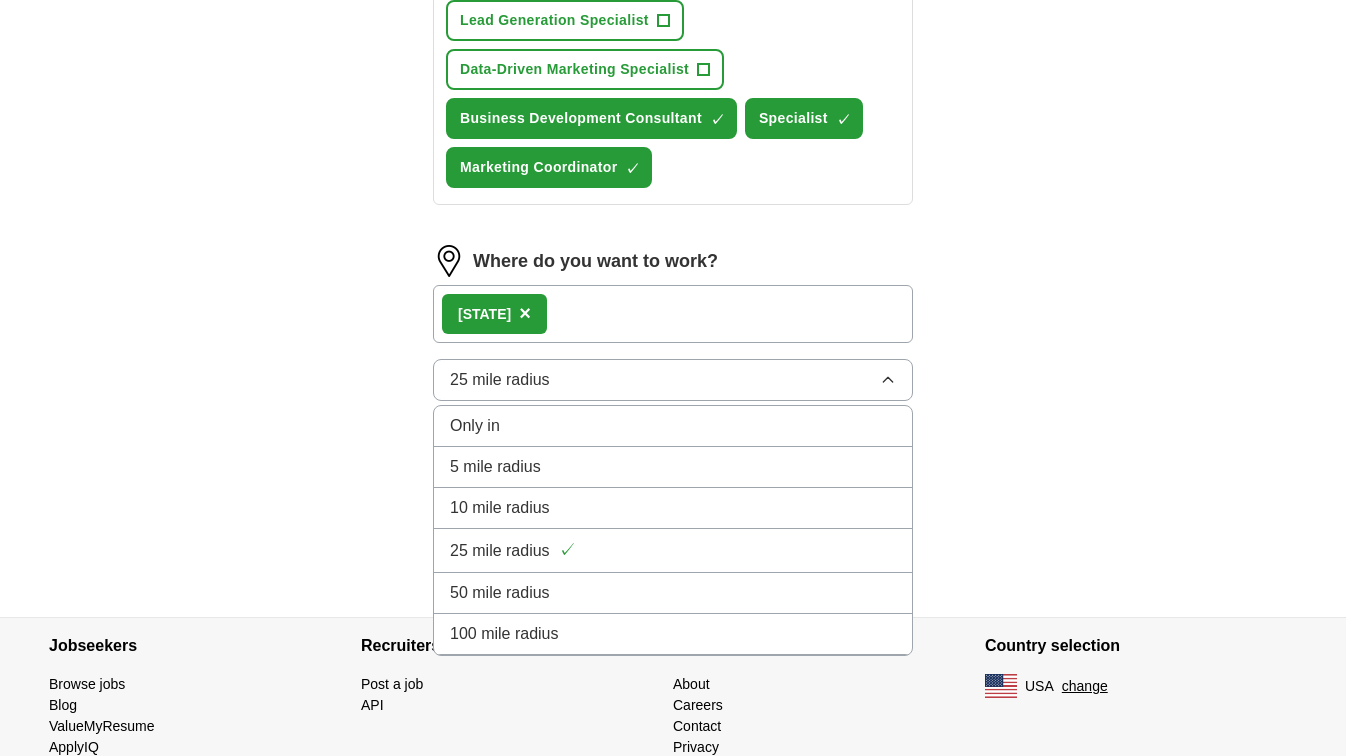 click on "10 mile radius" at bounding box center [673, 508] 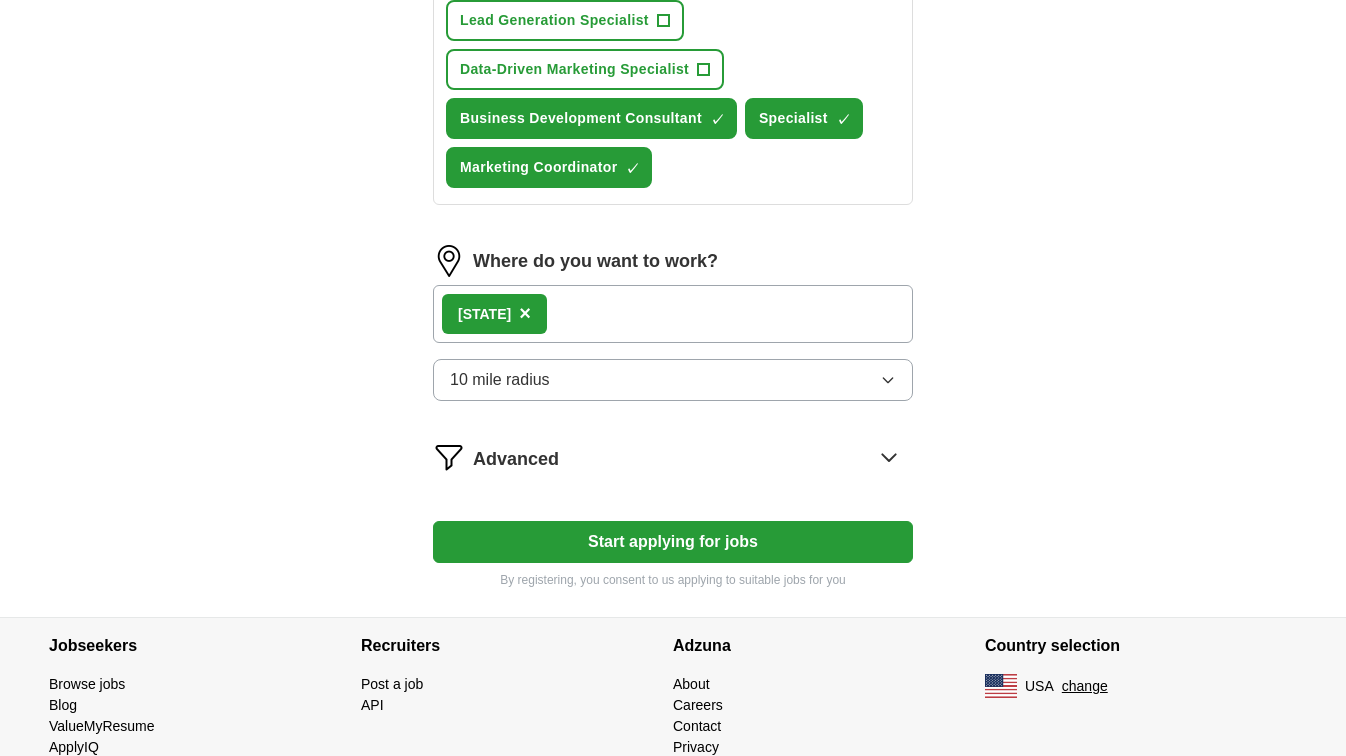 scroll, scrollTop: 1160, scrollLeft: 0, axis: vertical 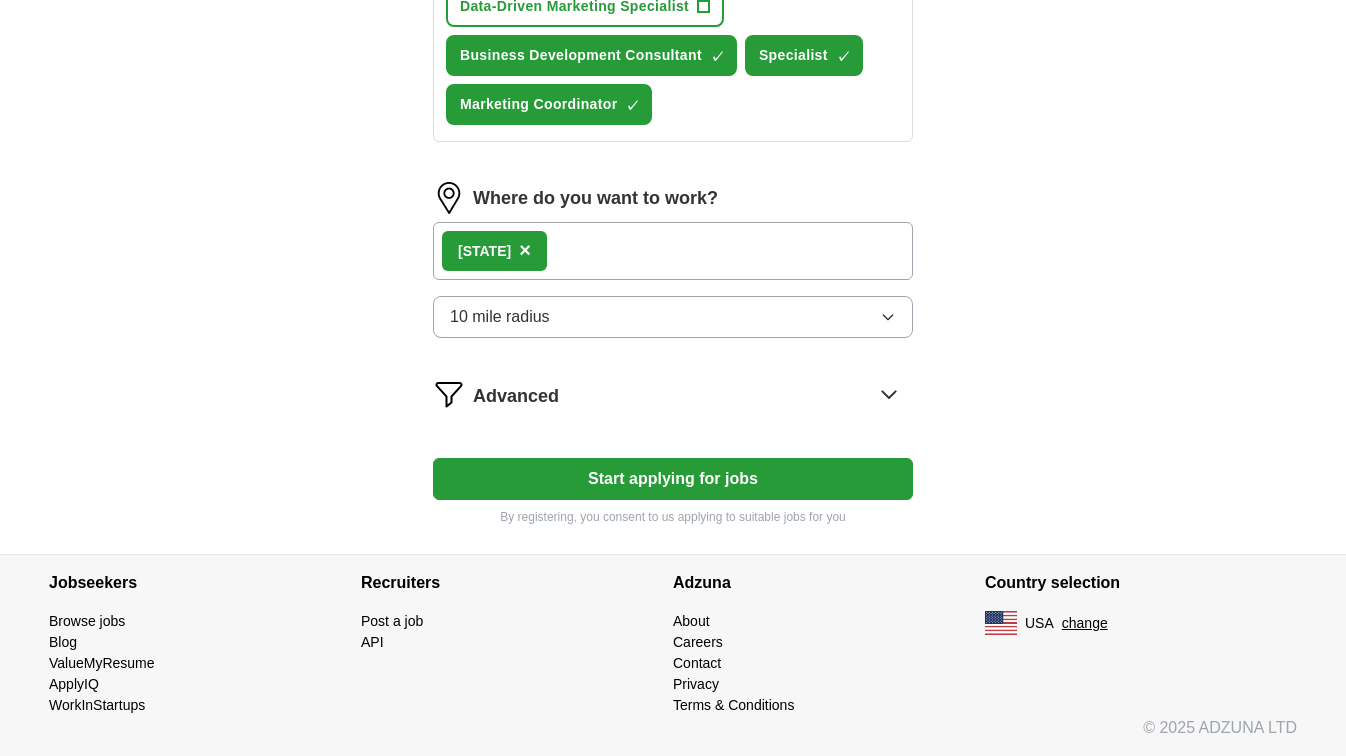 click 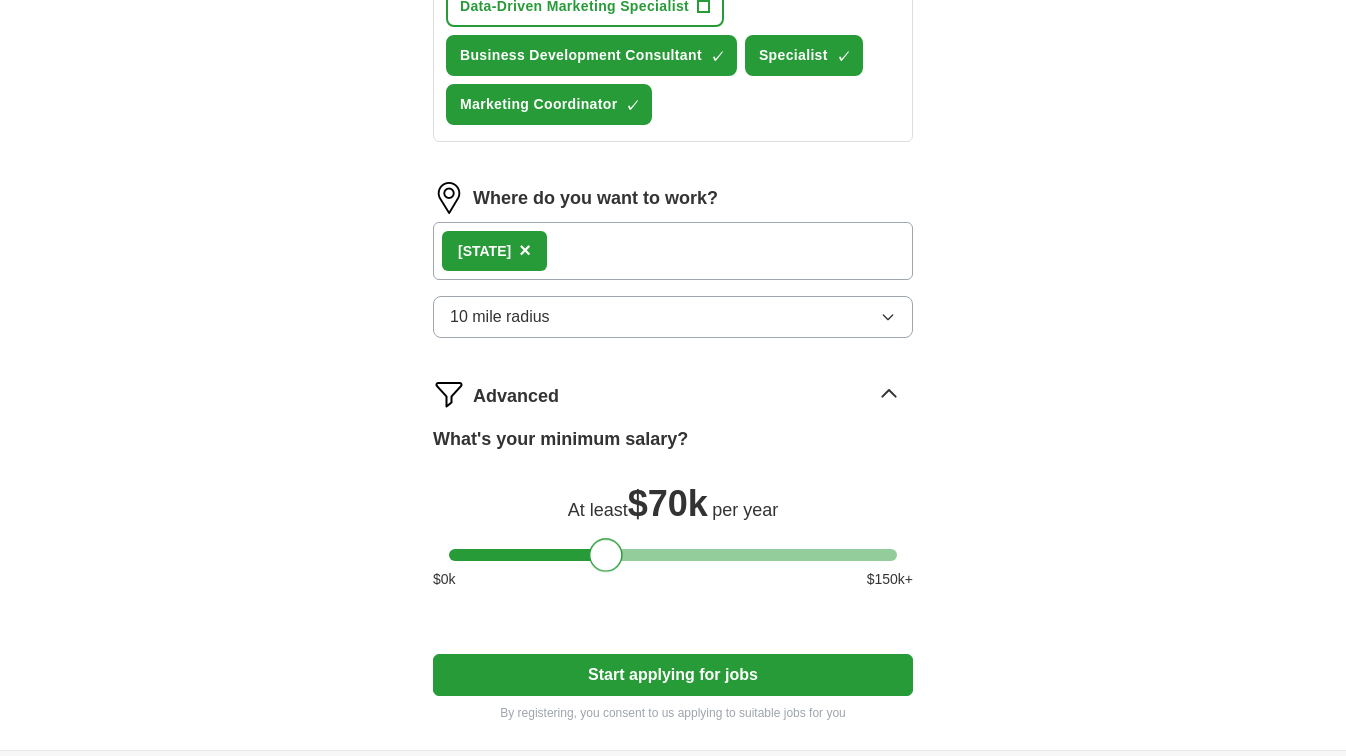drag, startPoint x: 470, startPoint y: 553, endPoint x: 609, endPoint y: 555, distance: 139.01439 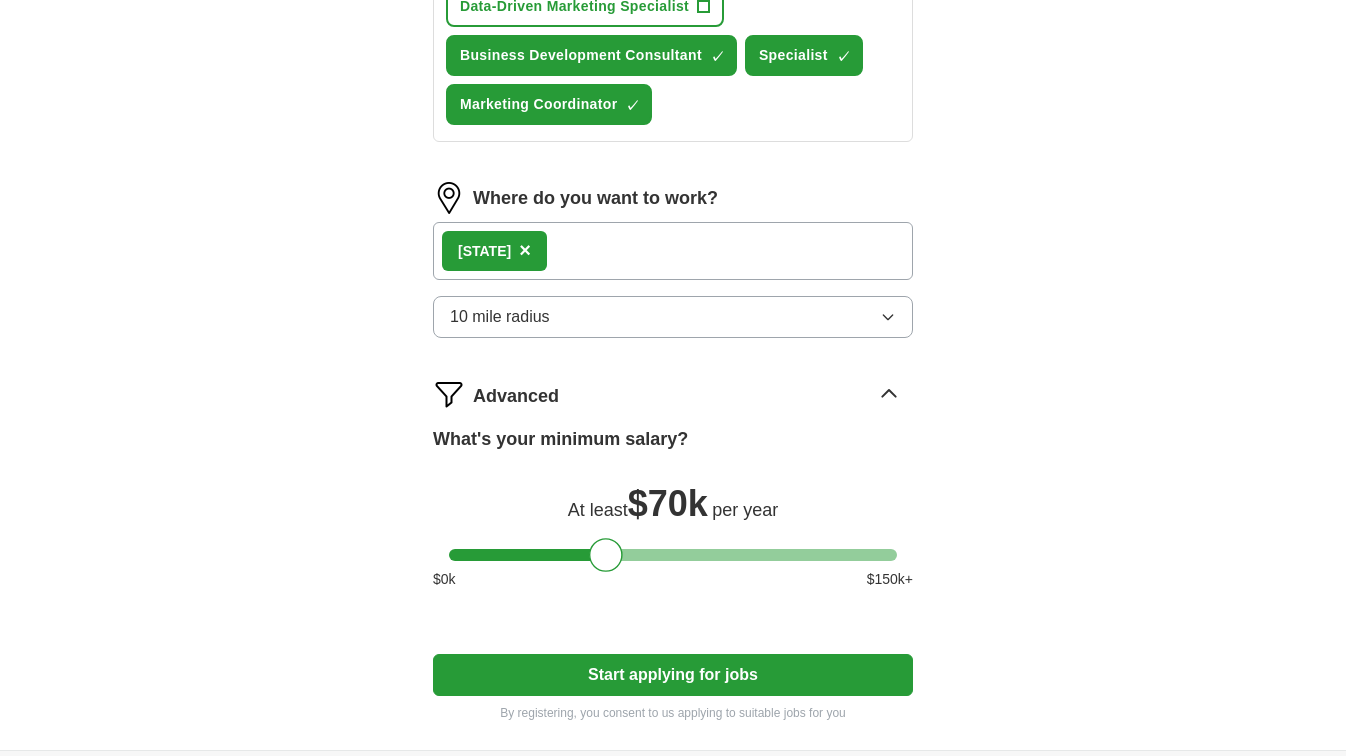 click on "Select a resume LA_Reynolds_8.25_Resume.pdf 08/04/2025, 16:51 Upload a different resume By uploading your resume you agree to our T&Cs and Privacy Notice. First Name *** Last Name ******** What job are you looking for? Enter or select a minimum of 3 job titles (4-8 recommended) Salesforce Administrator + Business Development Manager ✓ × Sales Operations Analyst ✓ × Marketing Campaign Manager + Senior Marketing Analyst + Sales Development Representative + Lead Generation Specialist + Data-Driven Marketing Specialist + Business Development Consultant ✓ × Specialist ✓ × Marketing Coordinator ✓ × Where do you want to work? Texas × 10 mile radius Advanced What's your minimum salary? At least $ 70k per year $ 0 k $ 150 k+ Start applying for jobs By registering, you consent to us applying to suitable jobs for you" at bounding box center (673, -119) 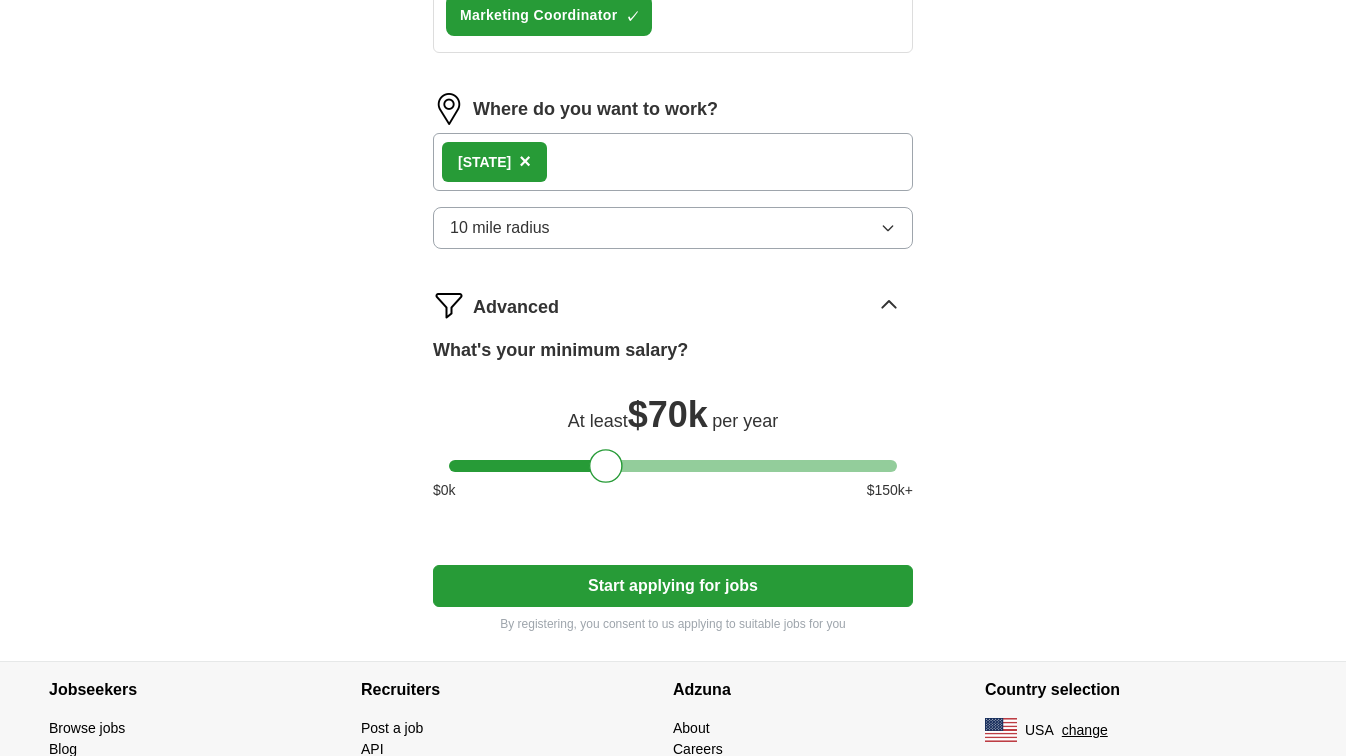 scroll, scrollTop: 1356, scrollLeft: 0, axis: vertical 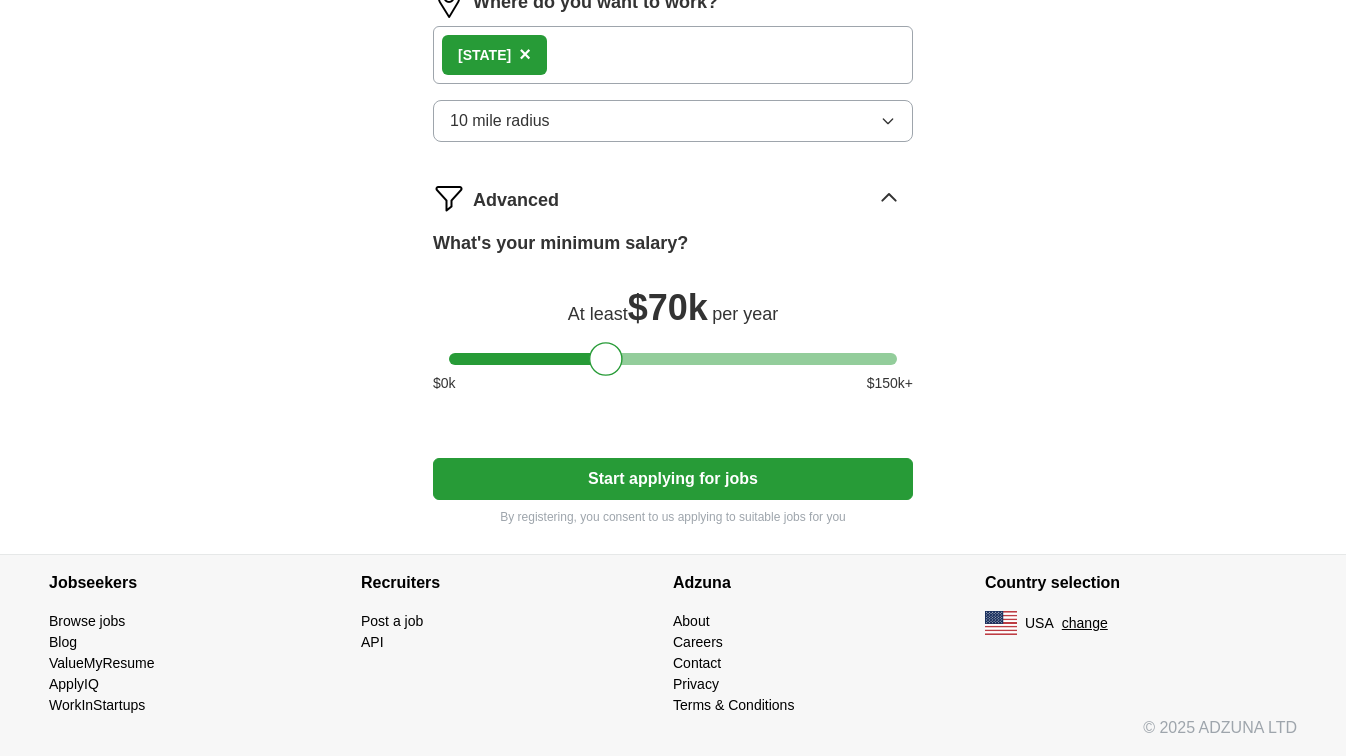 click on "Start applying for jobs" at bounding box center [673, 479] 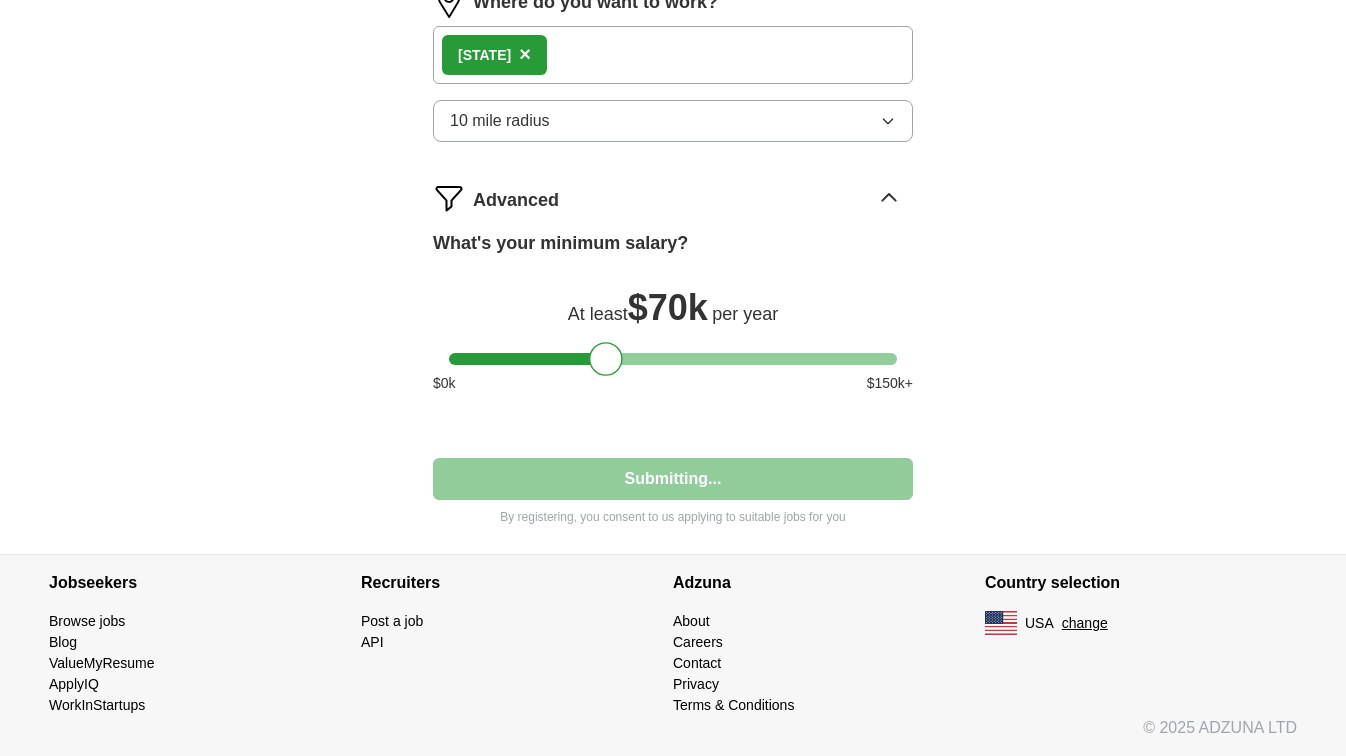 select on "**" 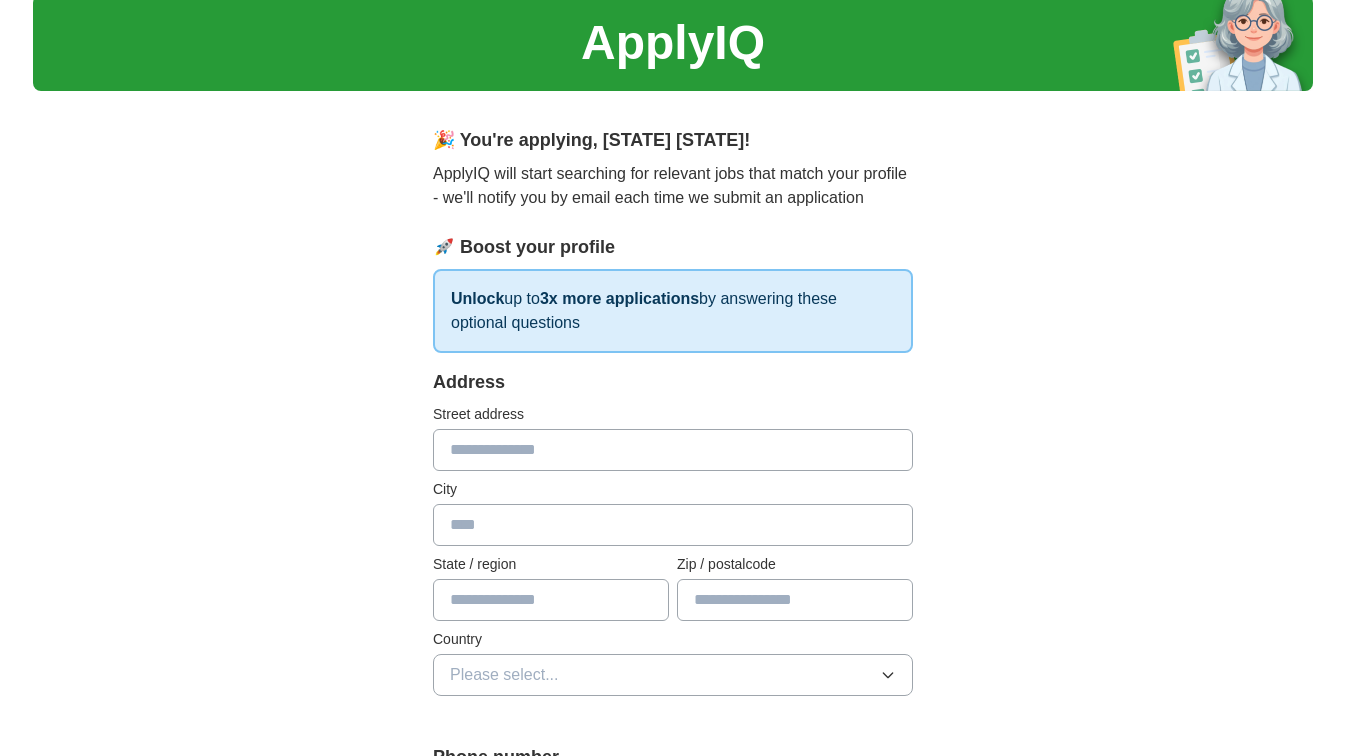 scroll, scrollTop: 100, scrollLeft: 0, axis: vertical 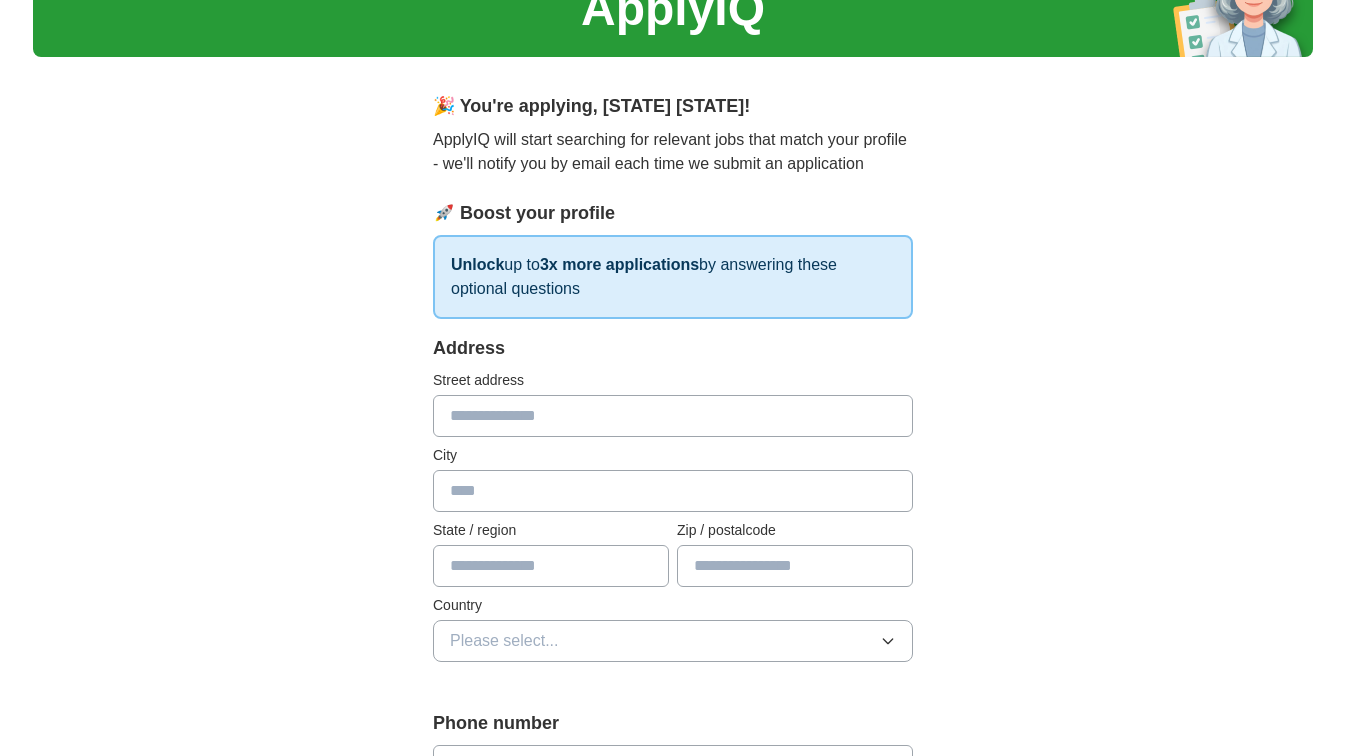 click at bounding box center (673, 416) 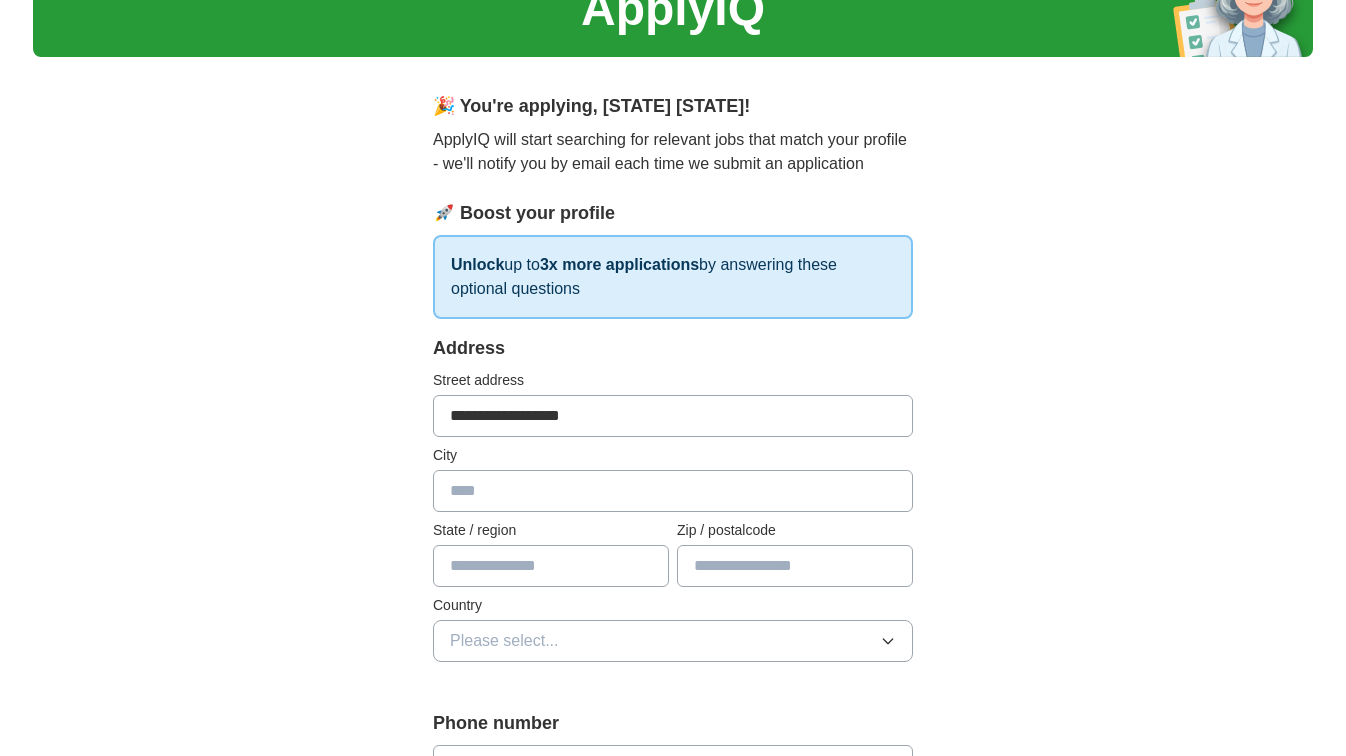 type on "**********" 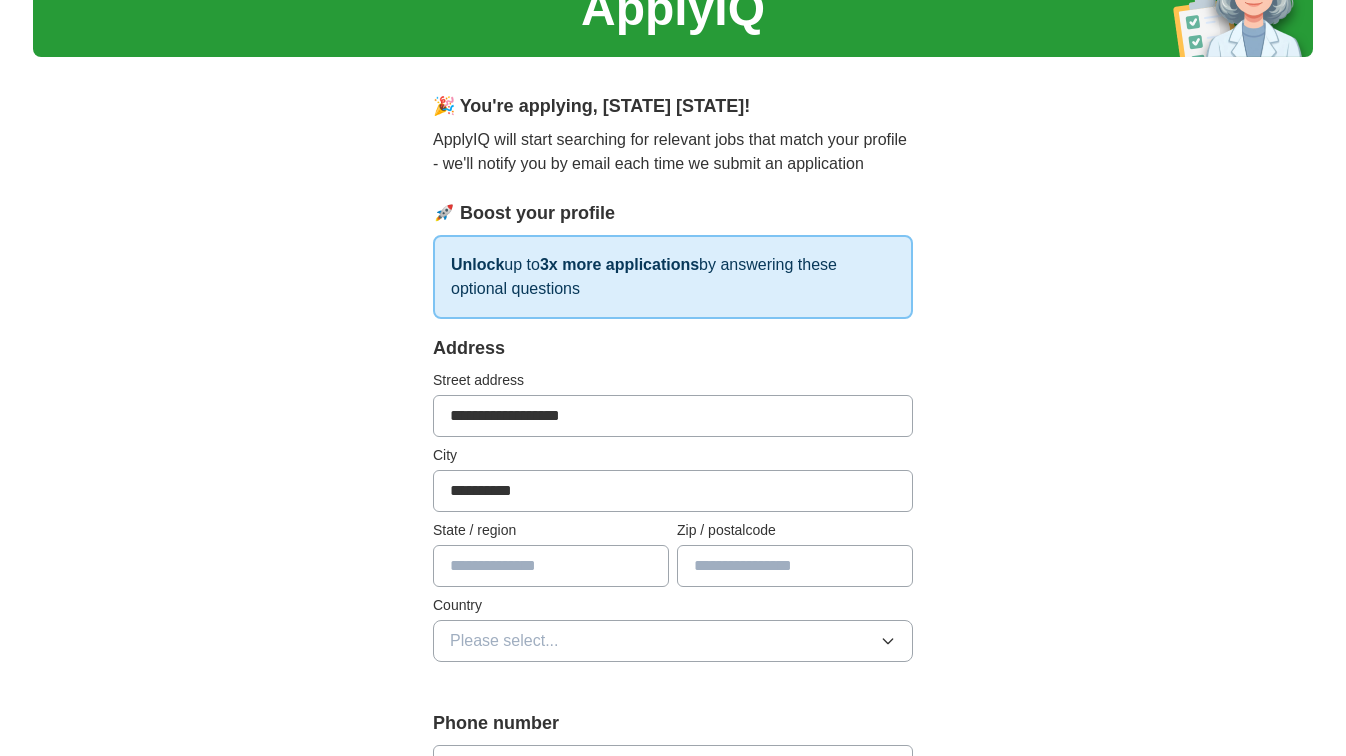 type on "*****" 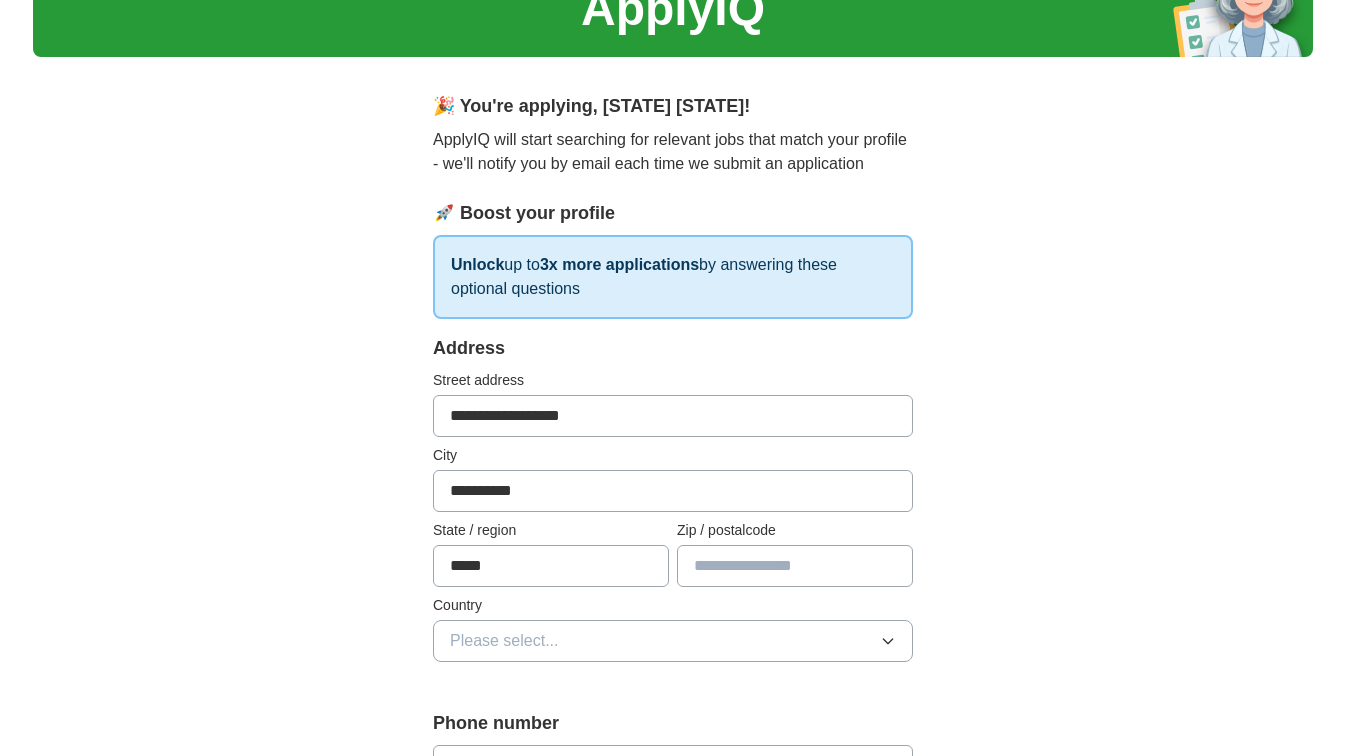 type on "*****" 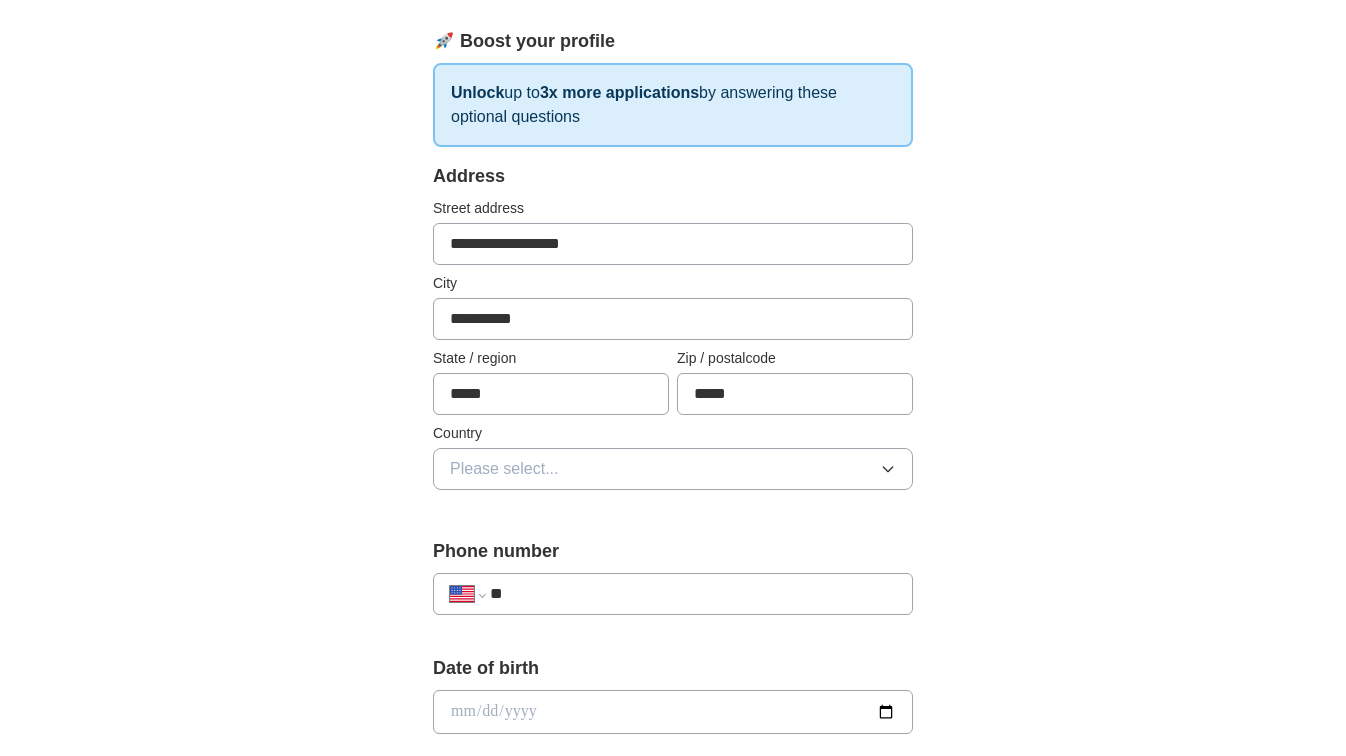 scroll, scrollTop: 300, scrollLeft: 0, axis: vertical 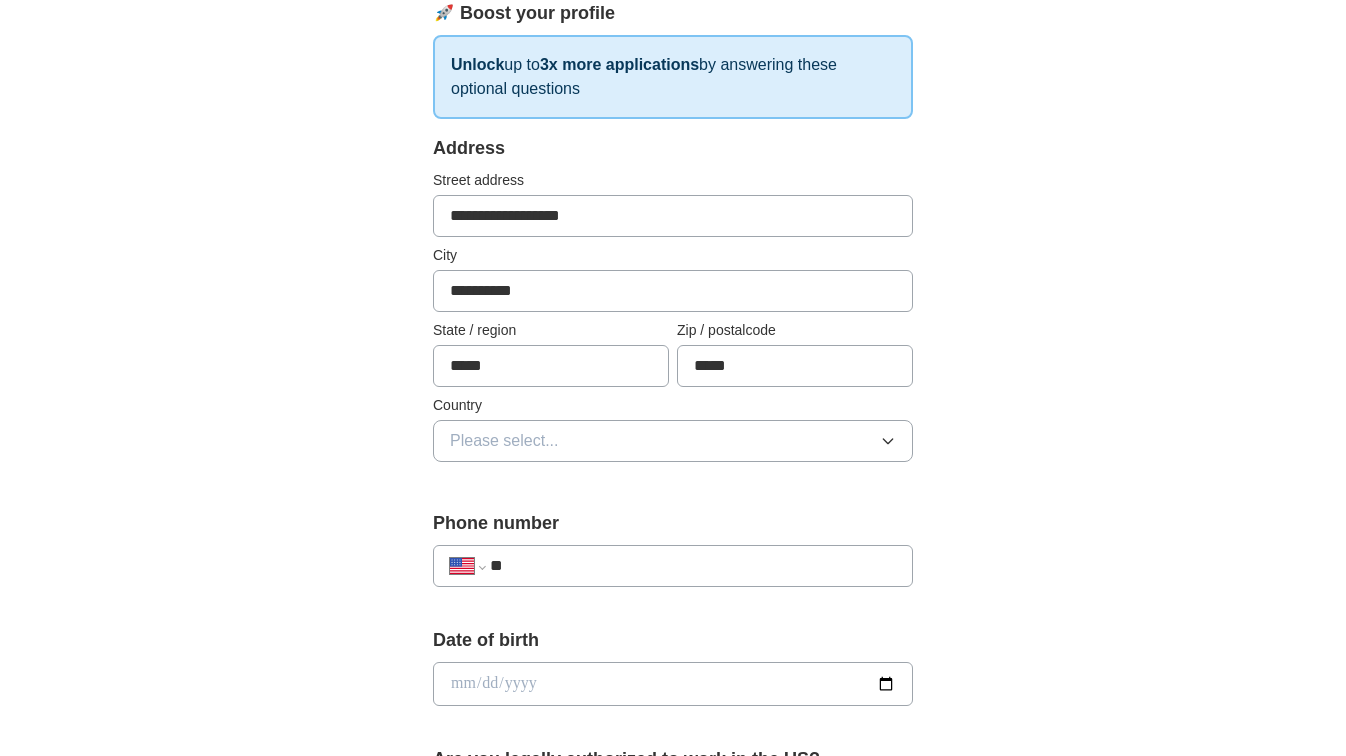 click 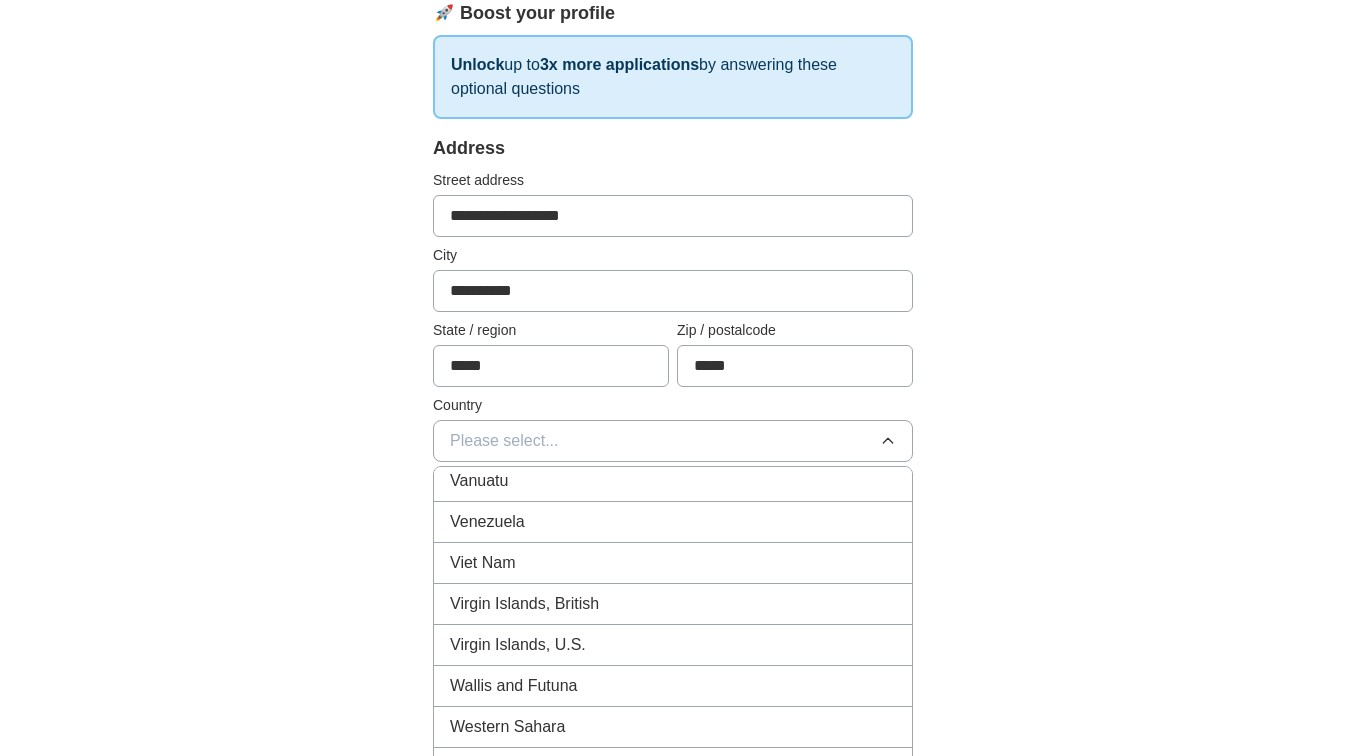scroll, scrollTop: 9606, scrollLeft: 0, axis: vertical 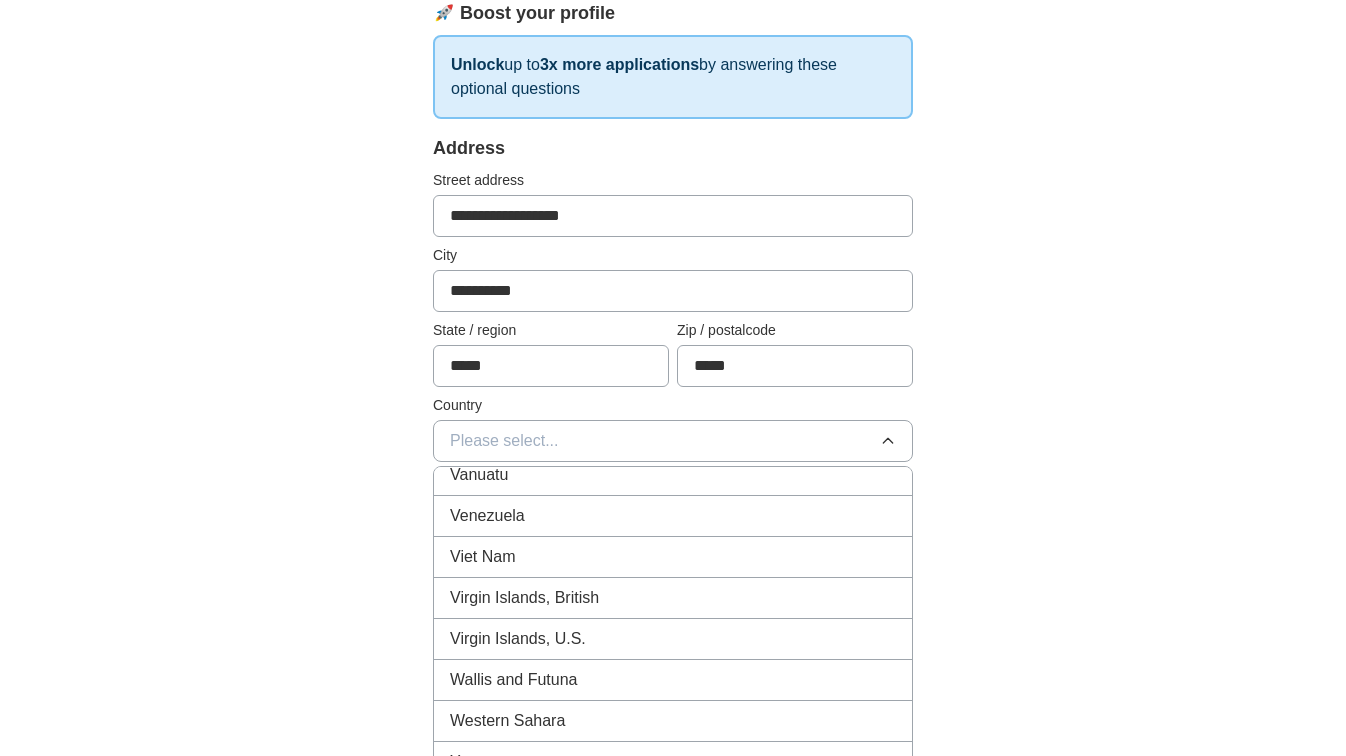click 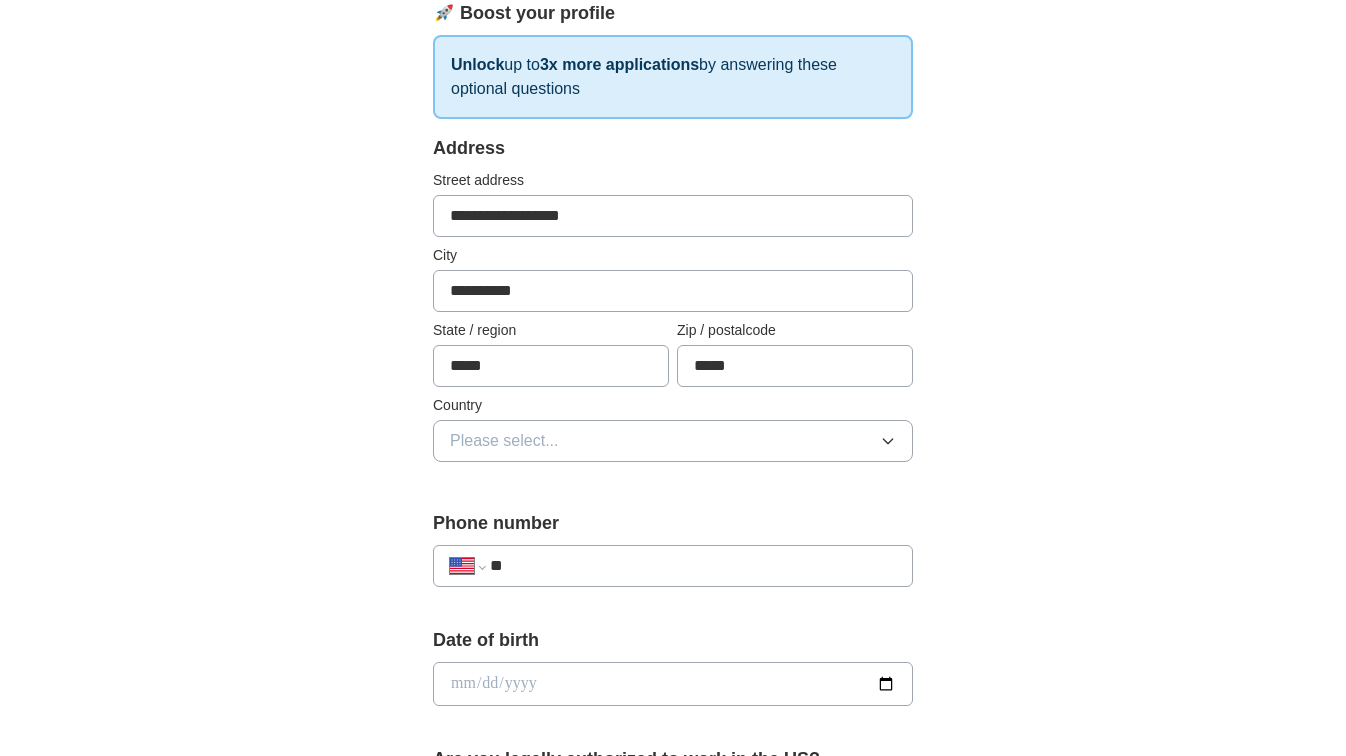 click on "Please select..." at bounding box center [673, 441] 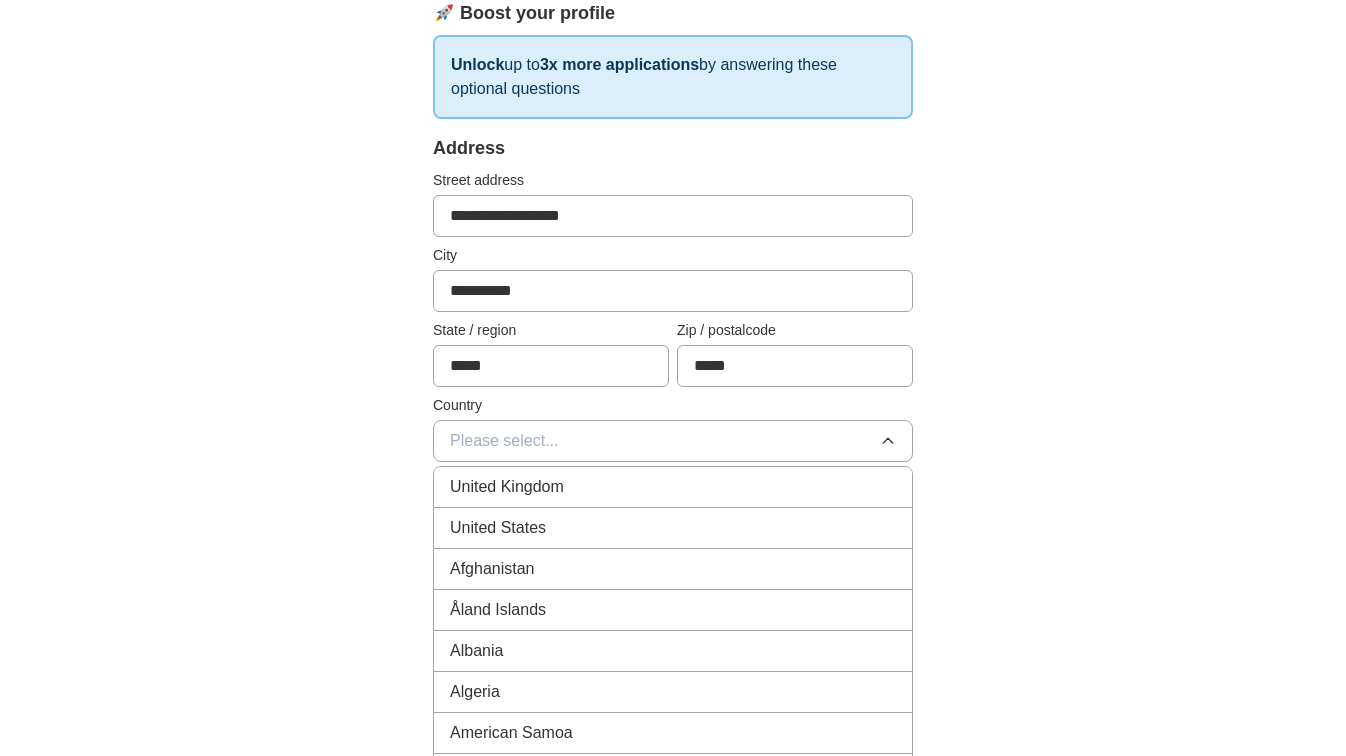 click on "United States" at bounding box center (673, 528) 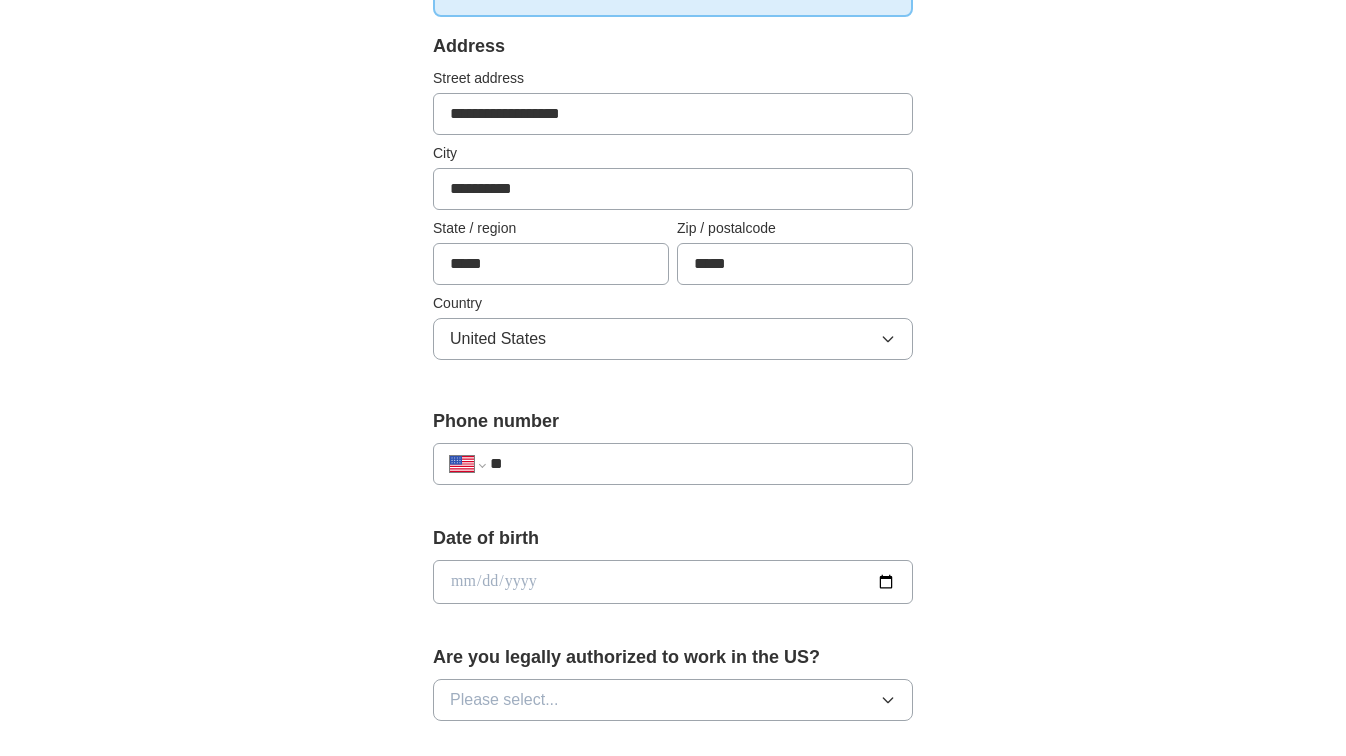 scroll, scrollTop: 500, scrollLeft: 0, axis: vertical 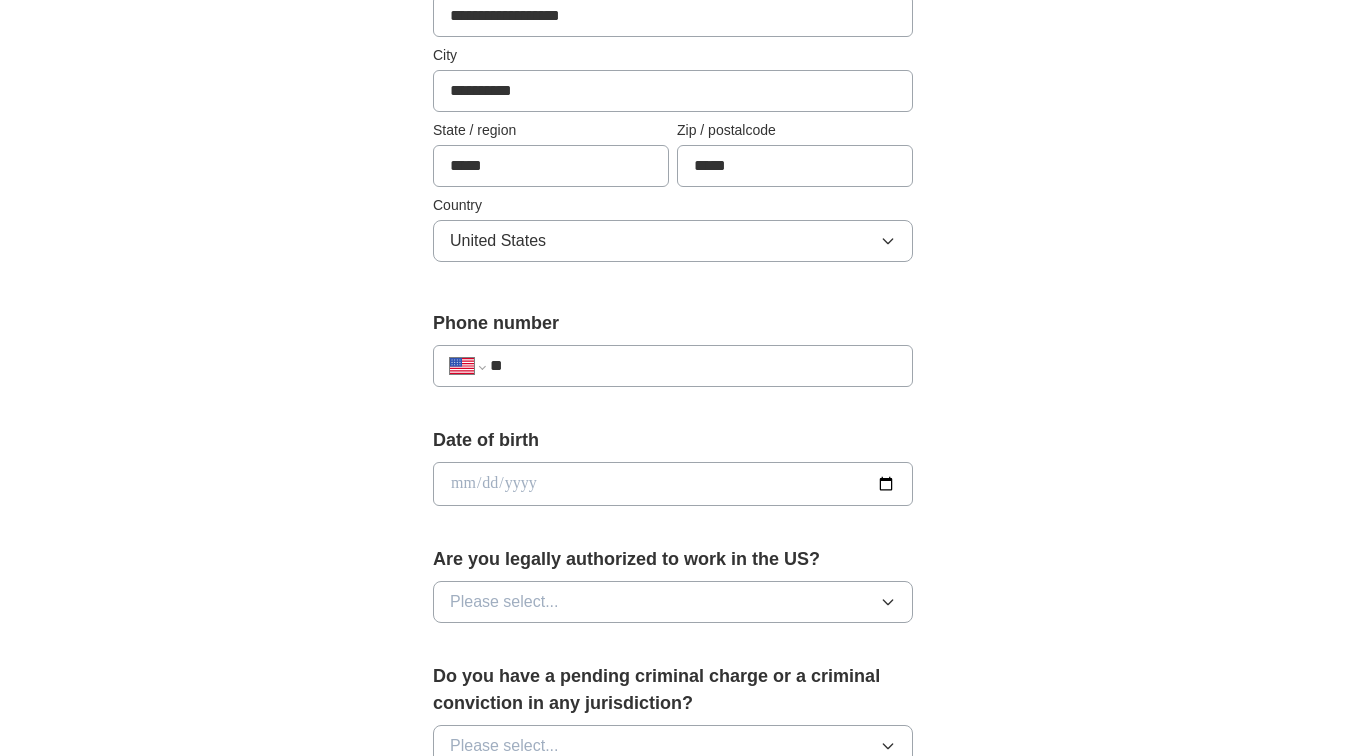 click on "**" at bounding box center (693, 366) 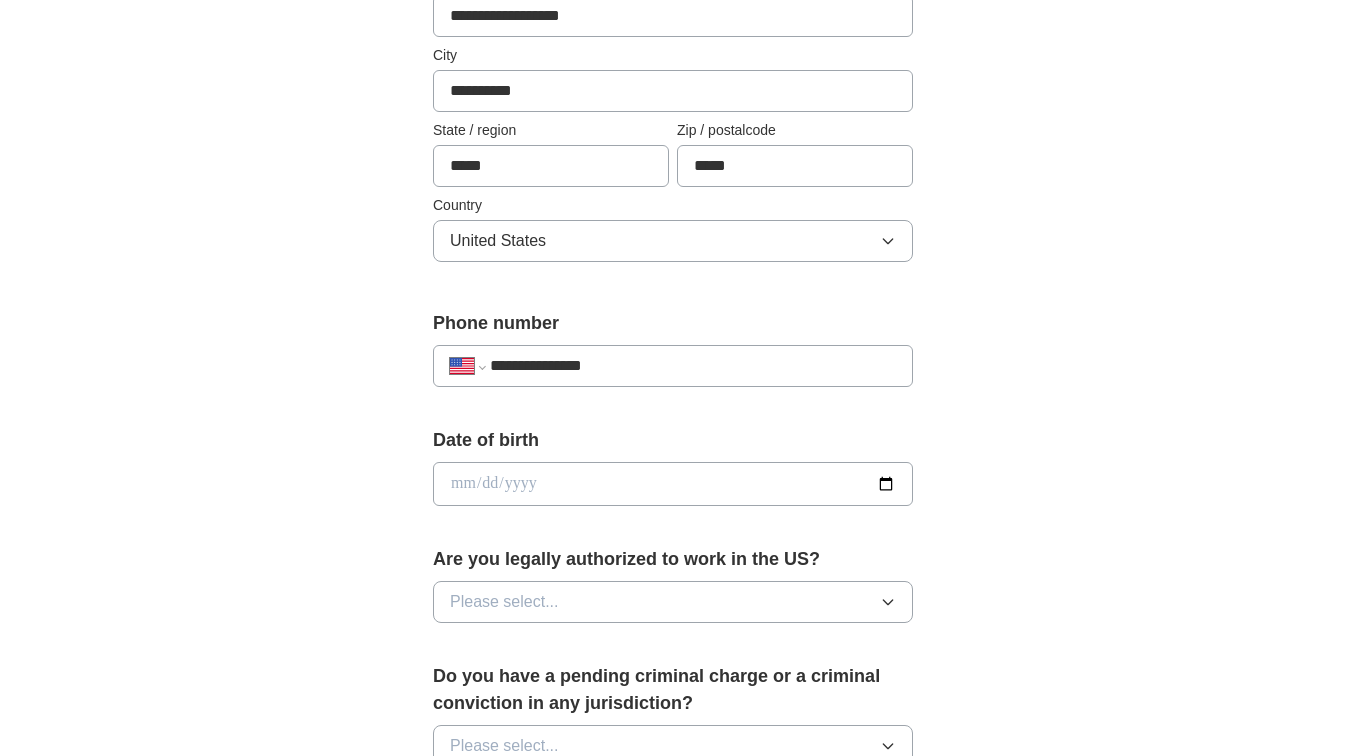 type on "**********" 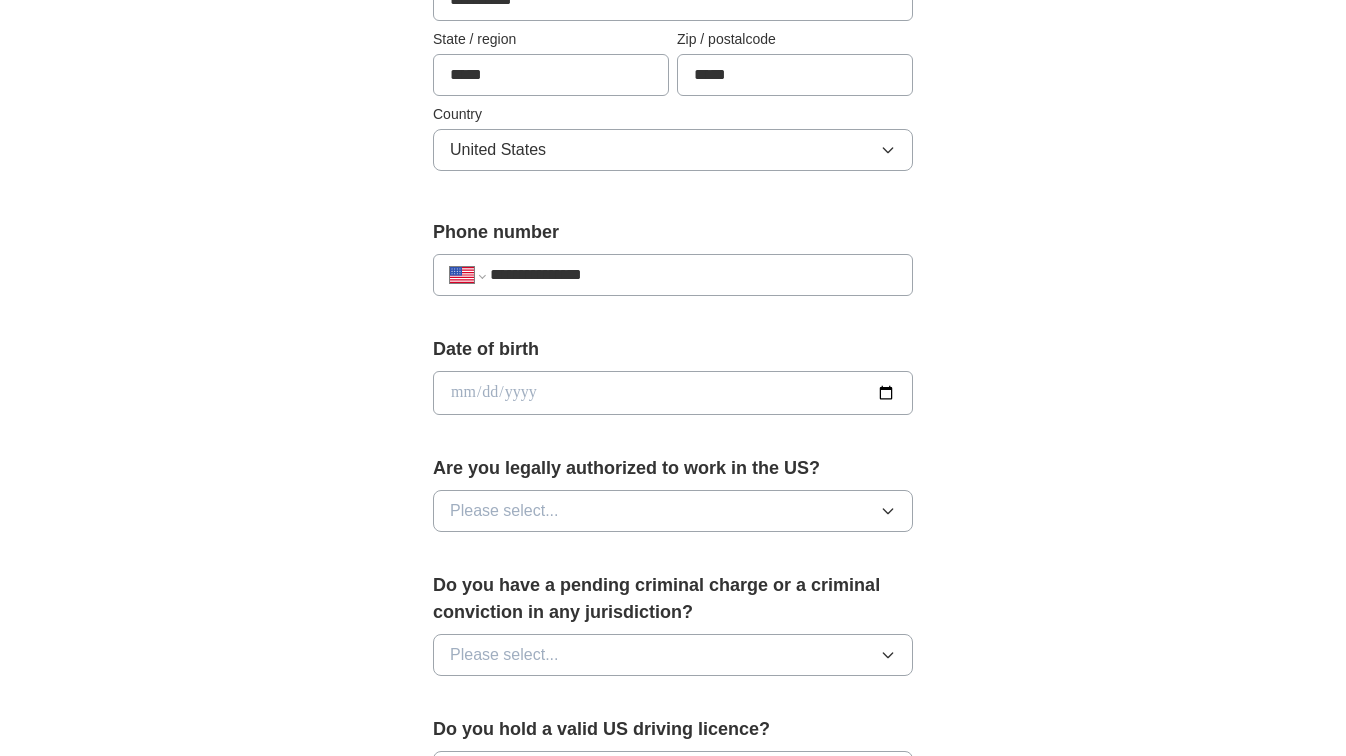 scroll, scrollTop: 800, scrollLeft: 0, axis: vertical 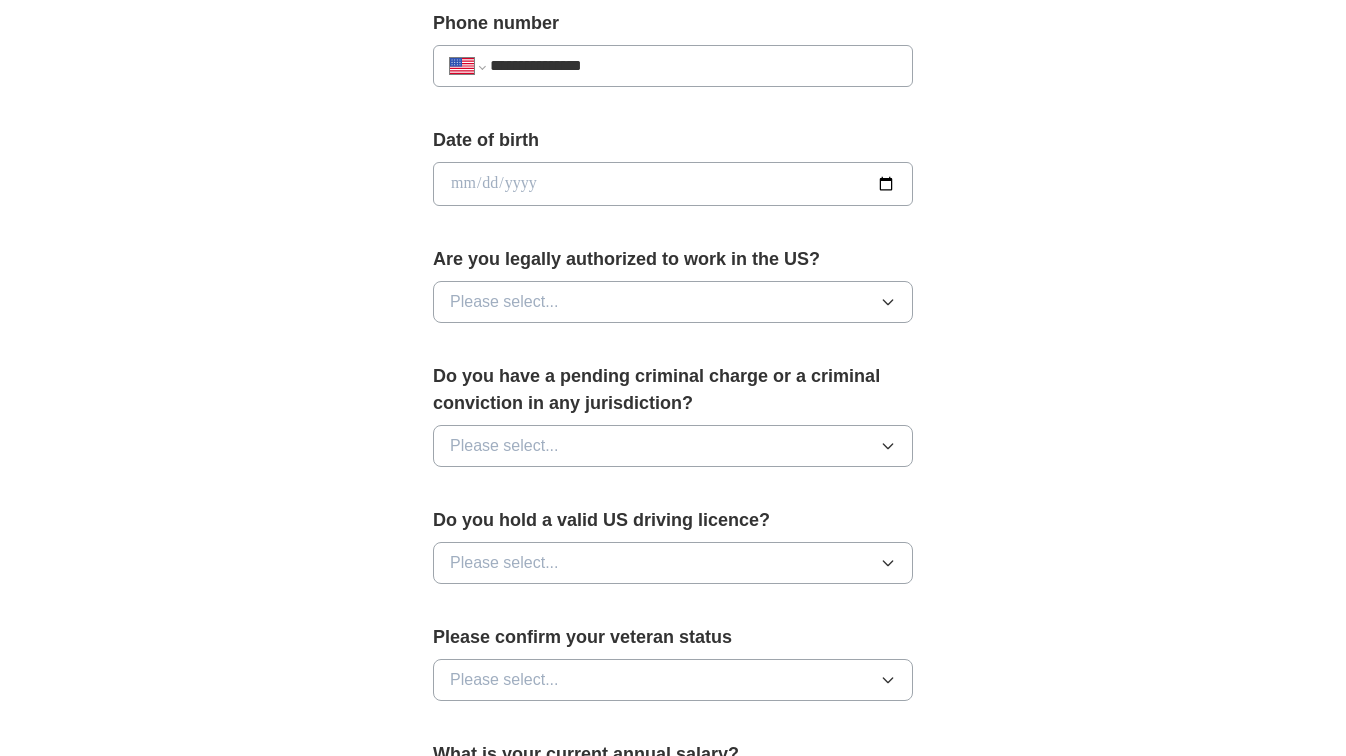 click 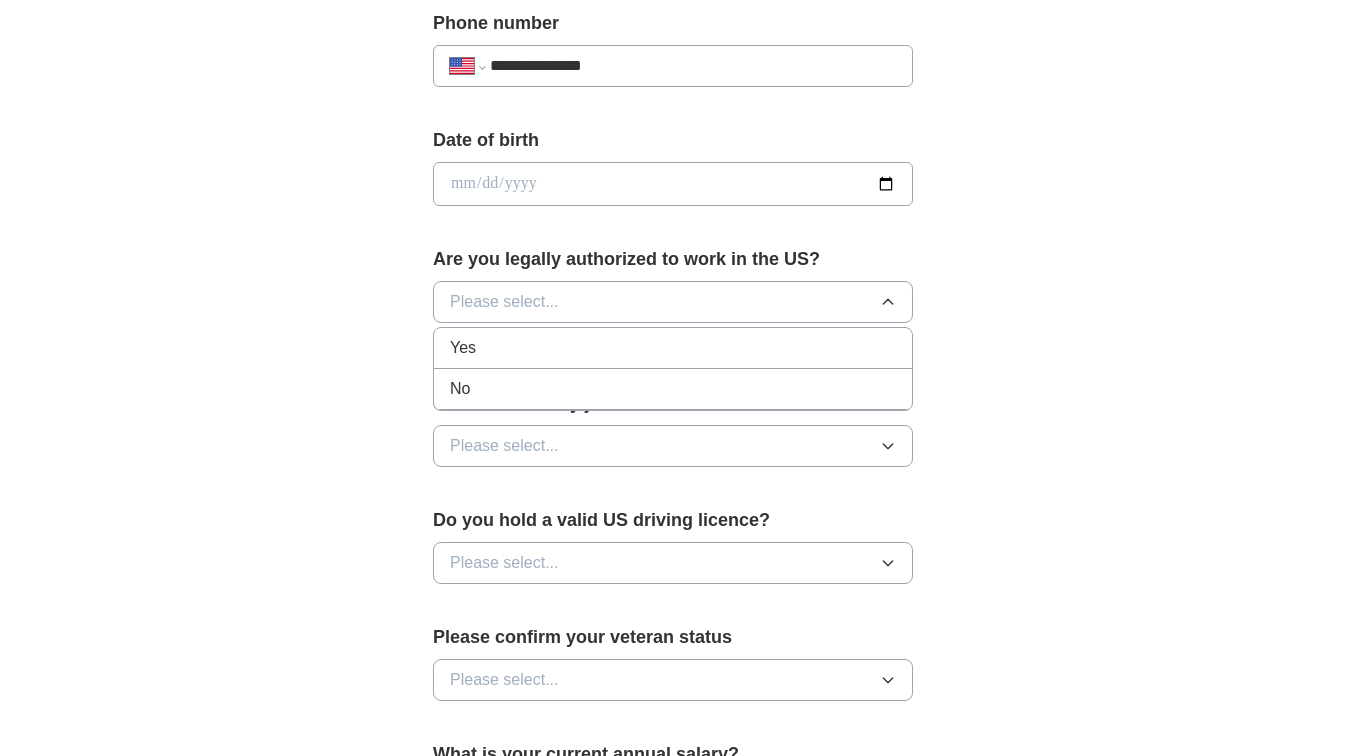 click on "Yes" at bounding box center [673, 348] 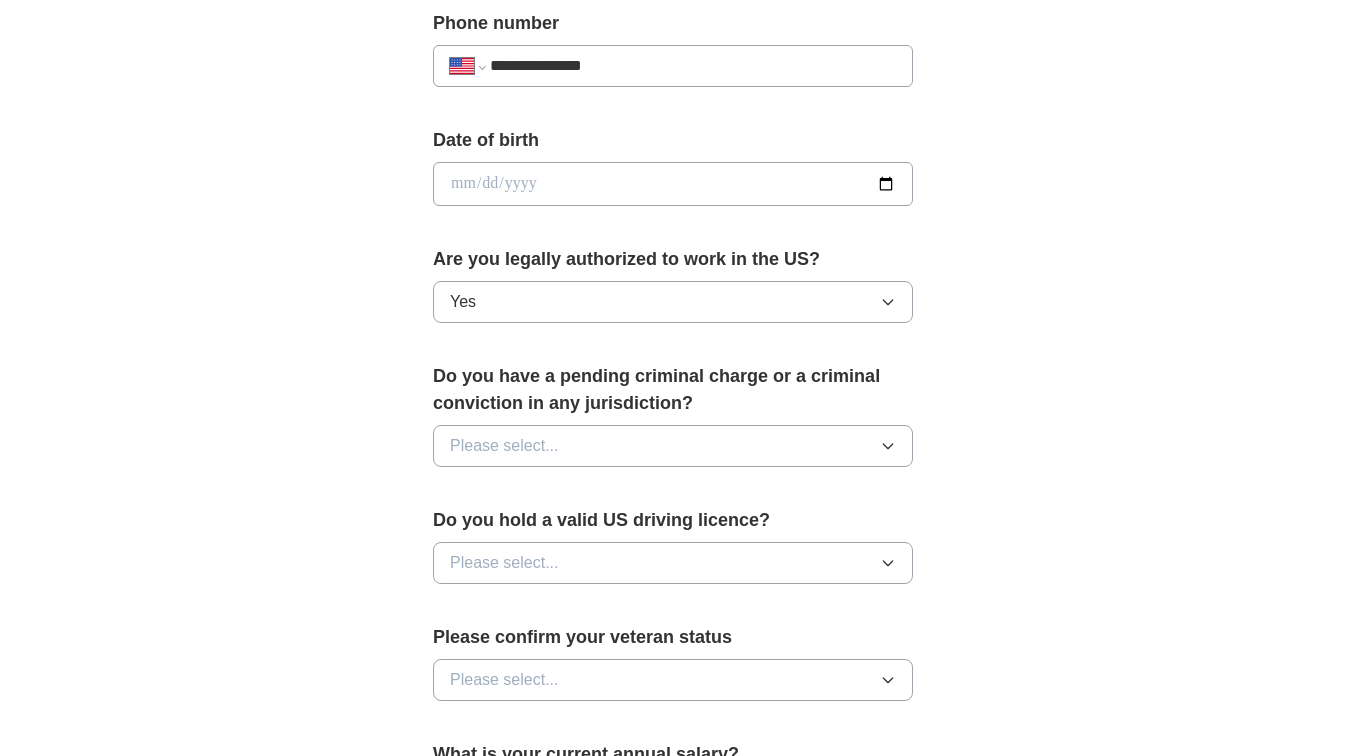click on "Please select..." at bounding box center [673, 446] 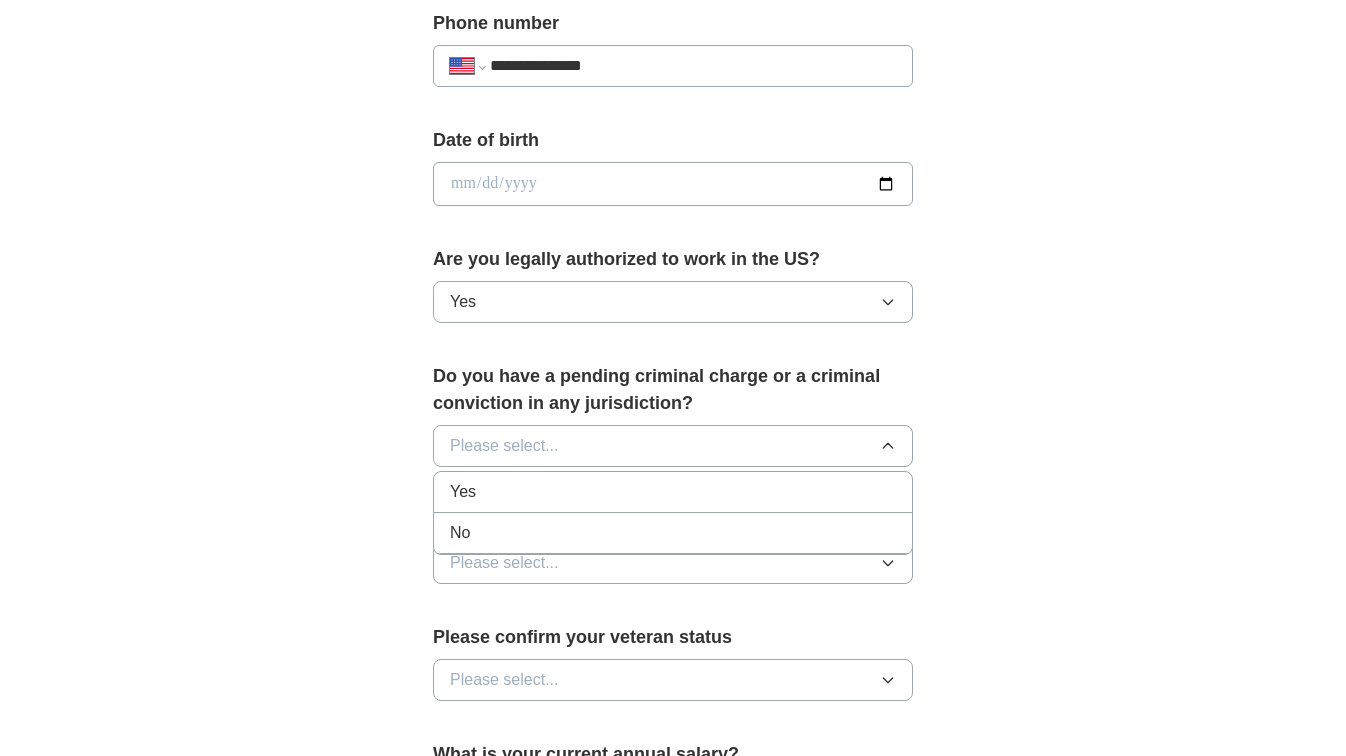 click on "No" at bounding box center (673, 533) 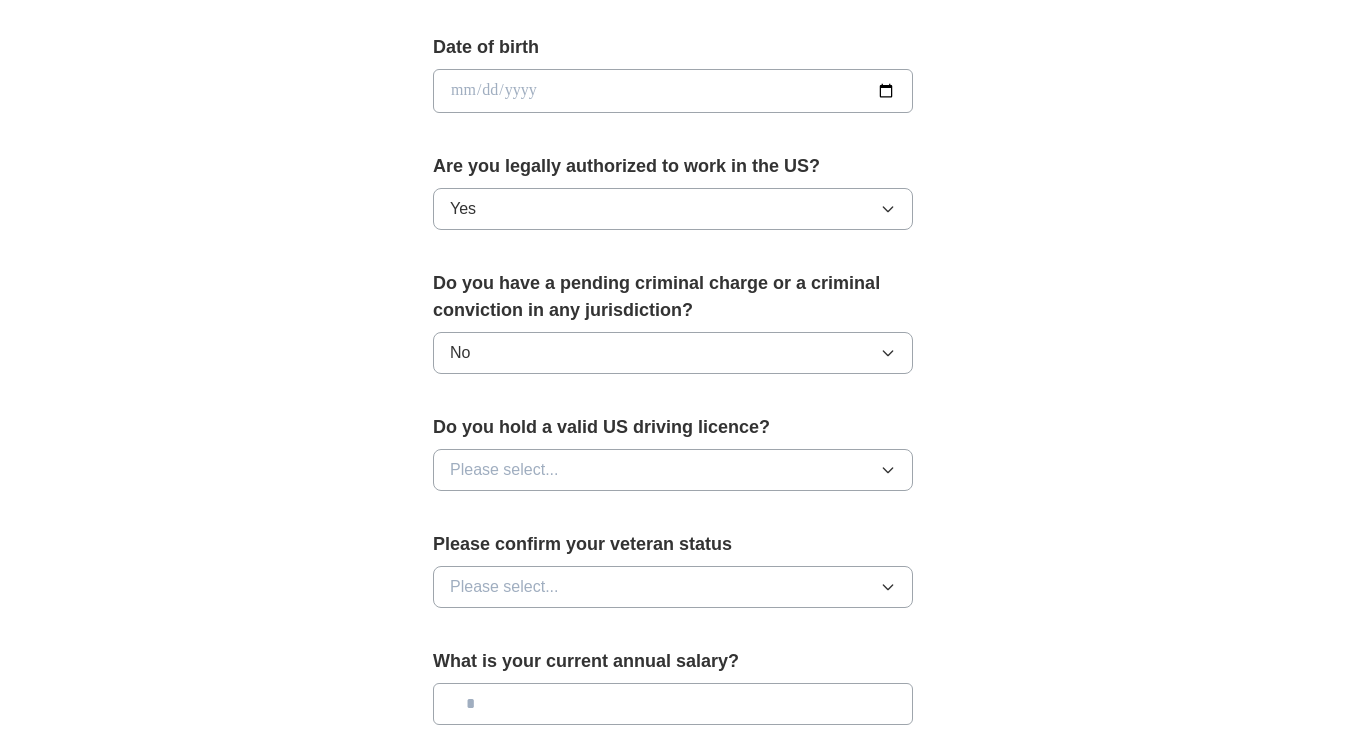scroll, scrollTop: 1000, scrollLeft: 0, axis: vertical 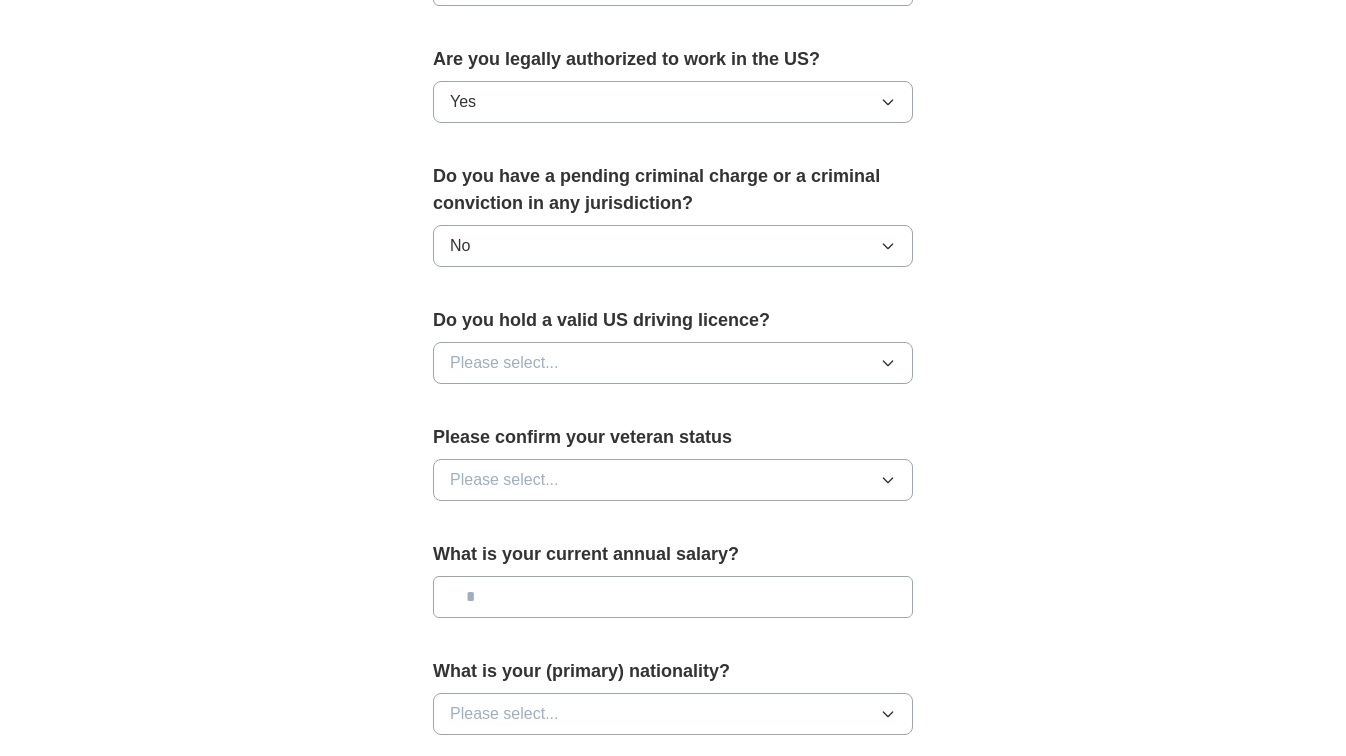 click on "Please select..." at bounding box center (673, 363) 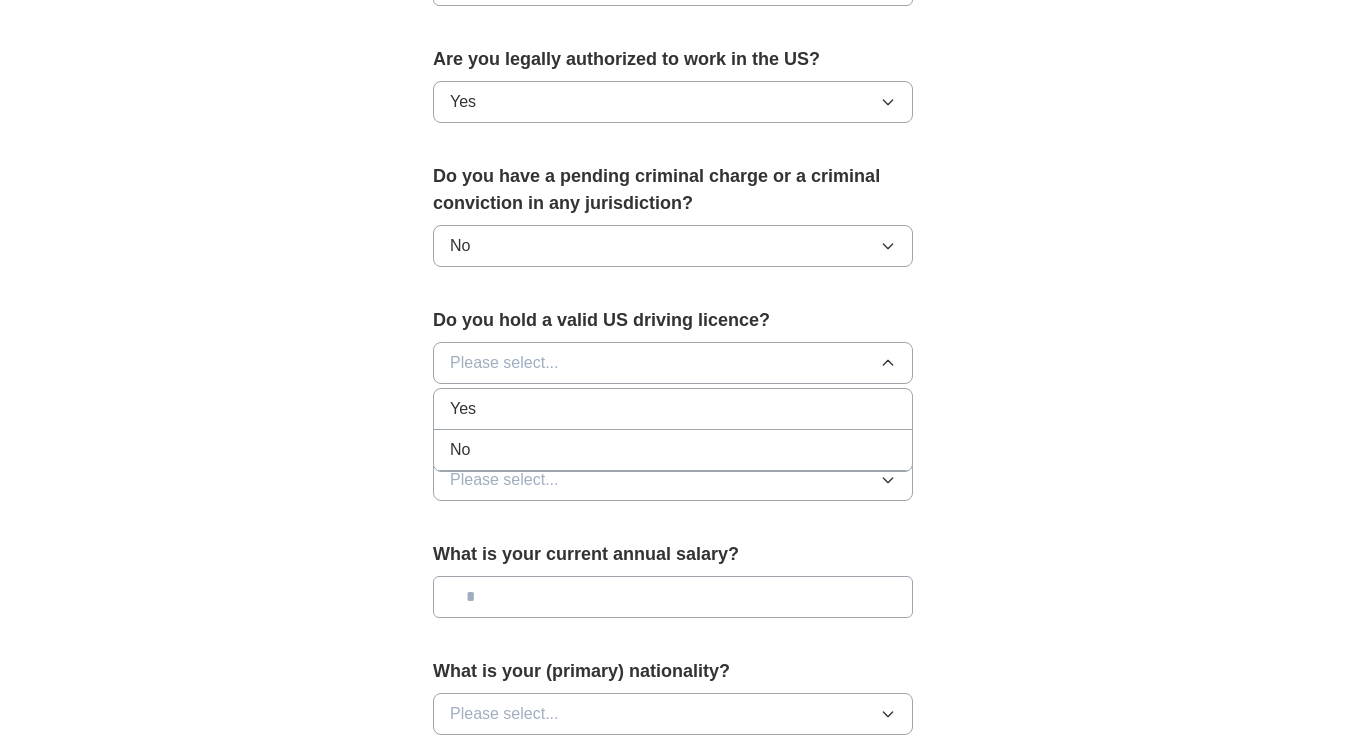 click on "Yes" at bounding box center (673, 409) 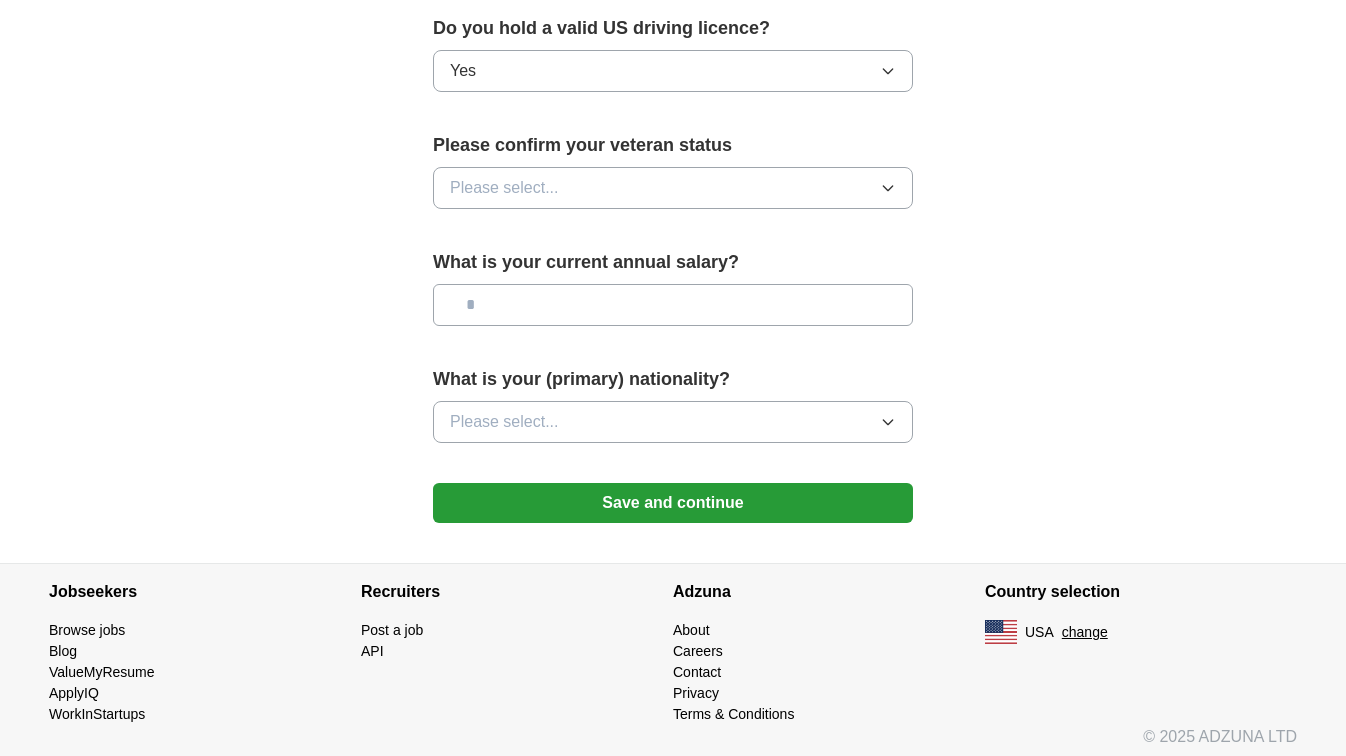 scroll, scrollTop: 1300, scrollLeft: 0, axis: vertical 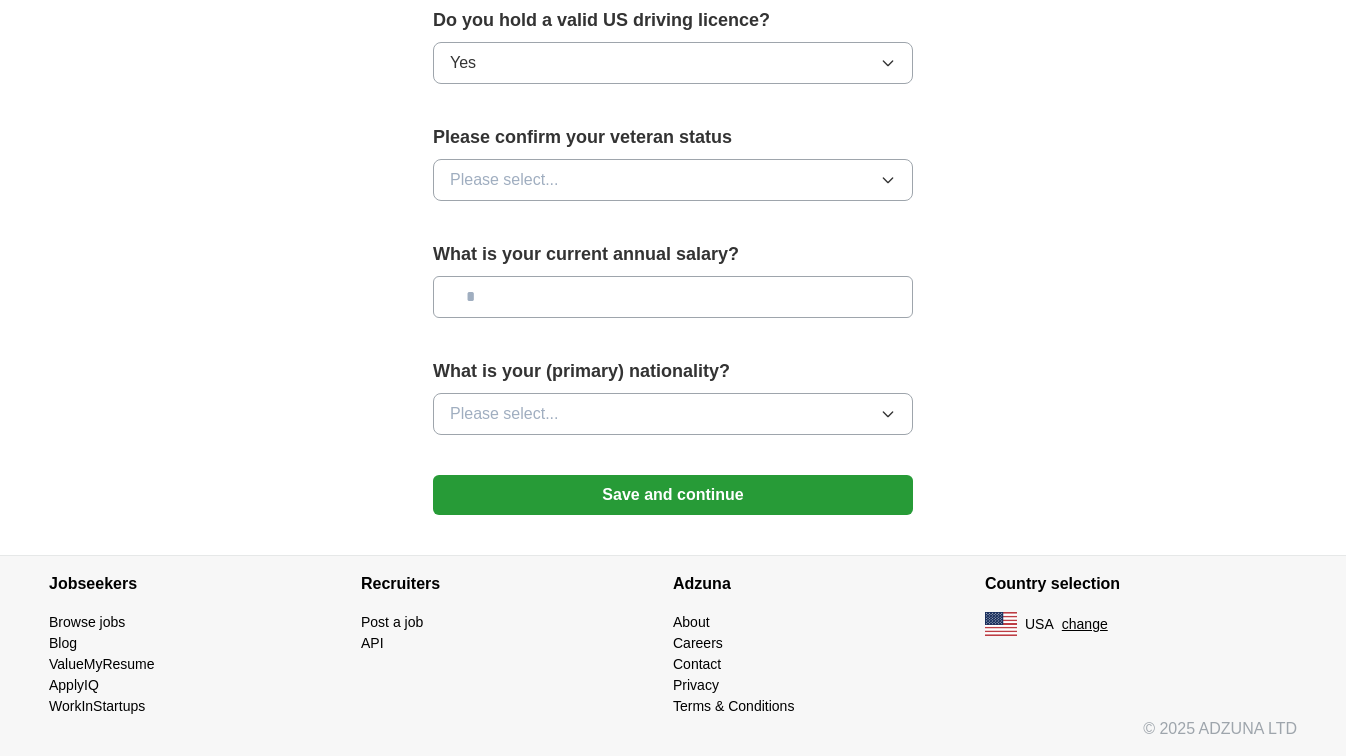 click 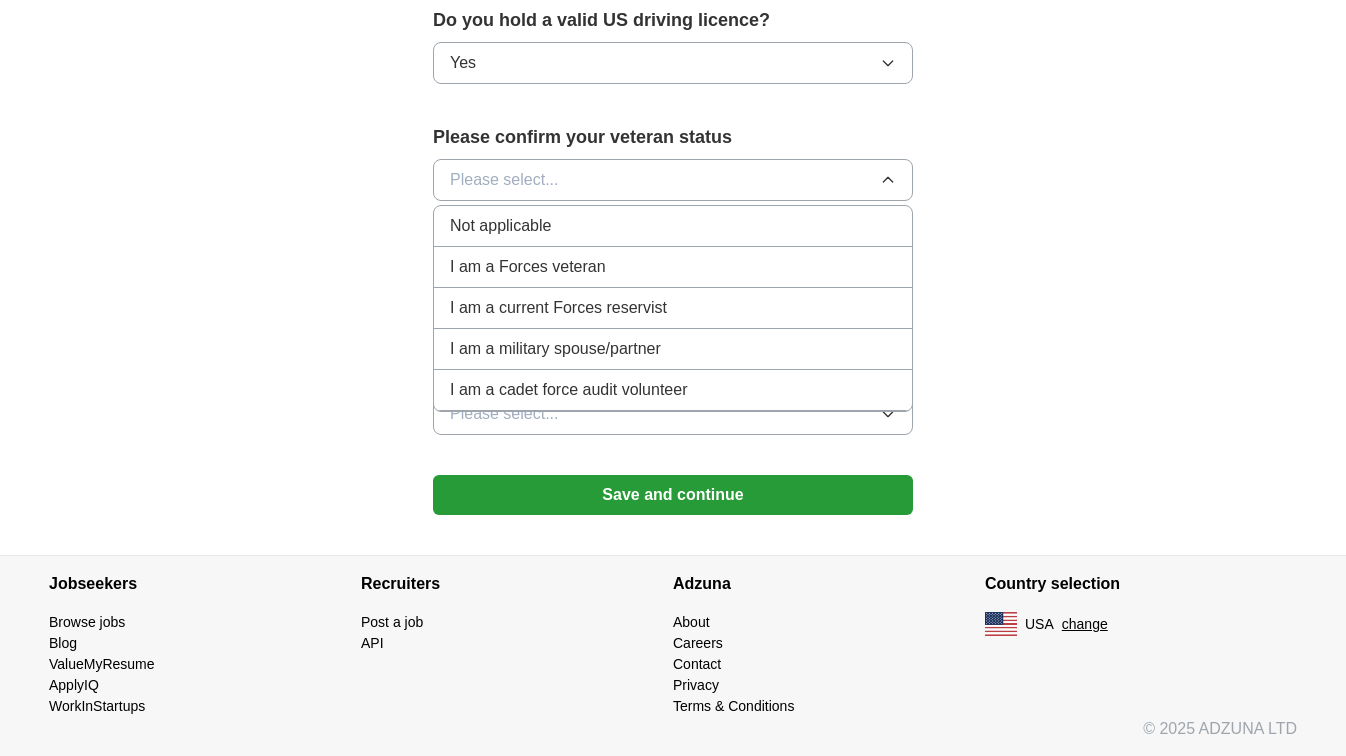click on "Not applicable" at bounding box center [673, 226] 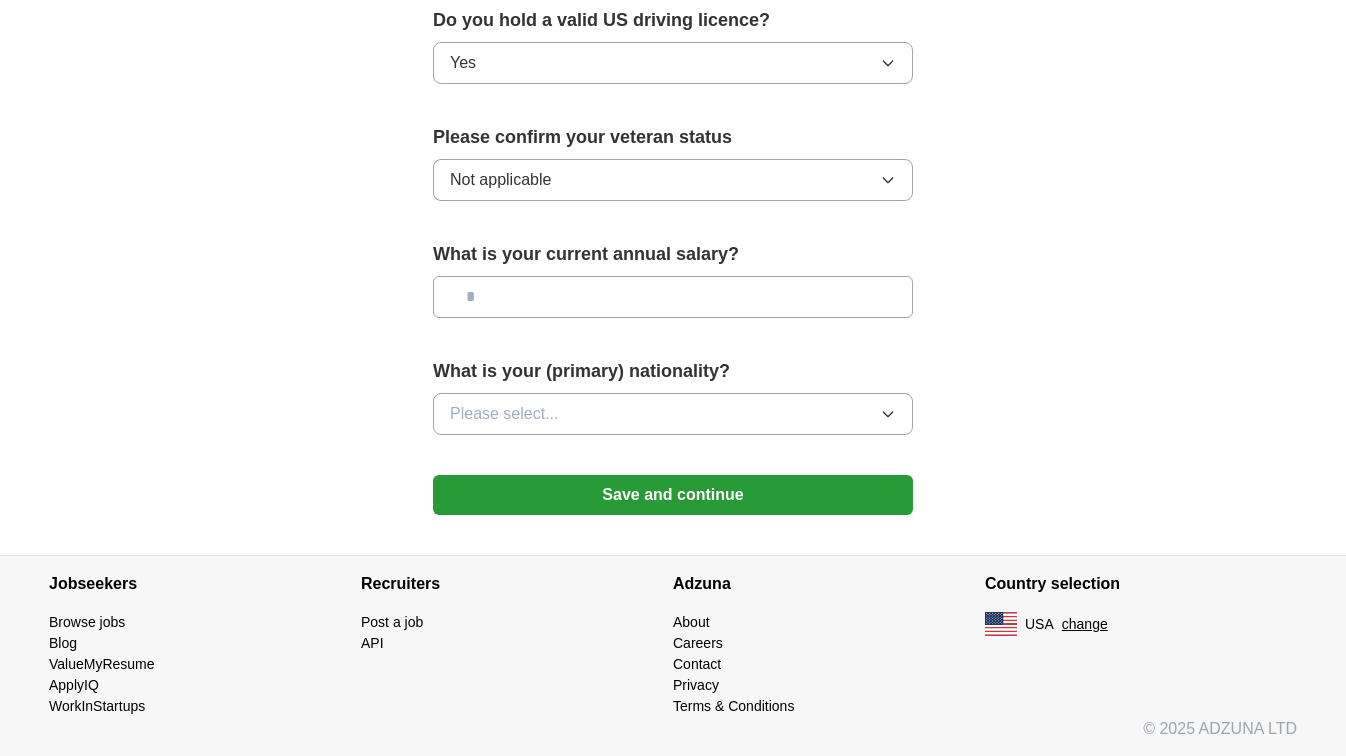 click at bounding box center (673, 297) 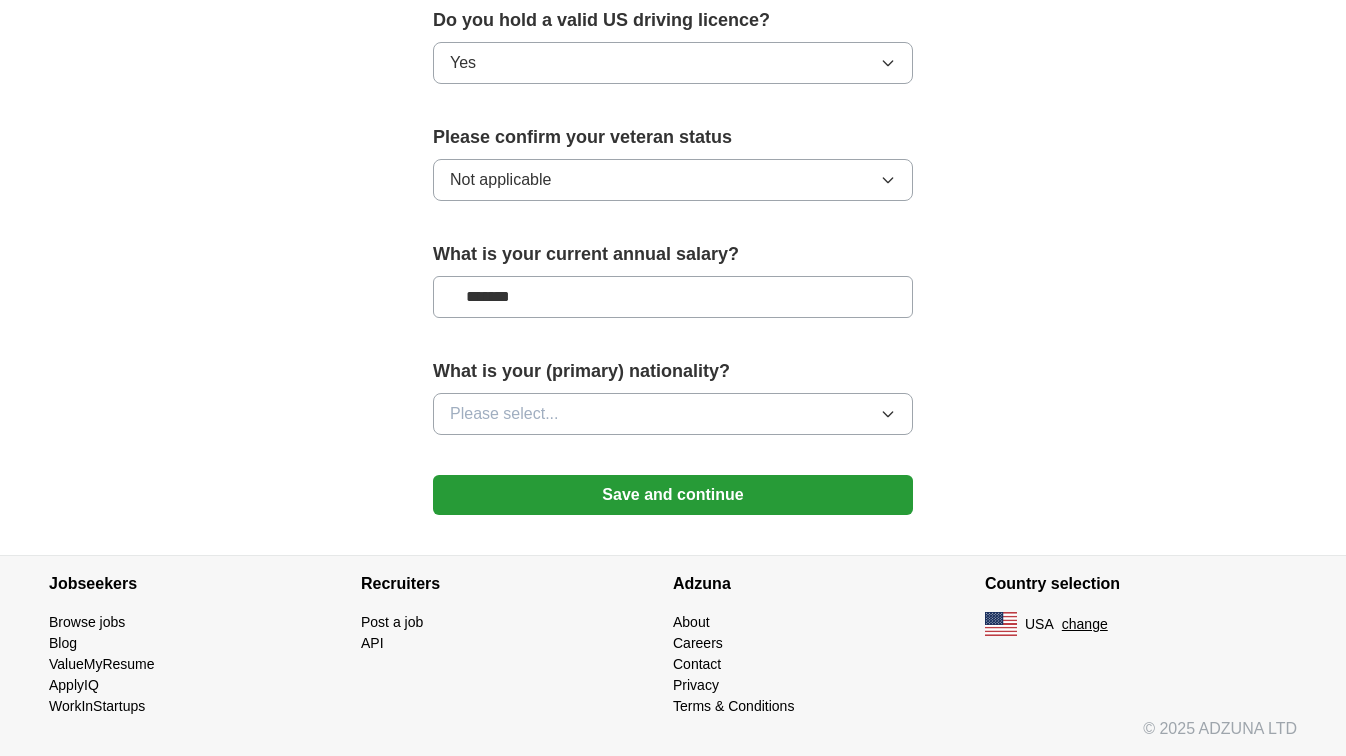 type on "*******" 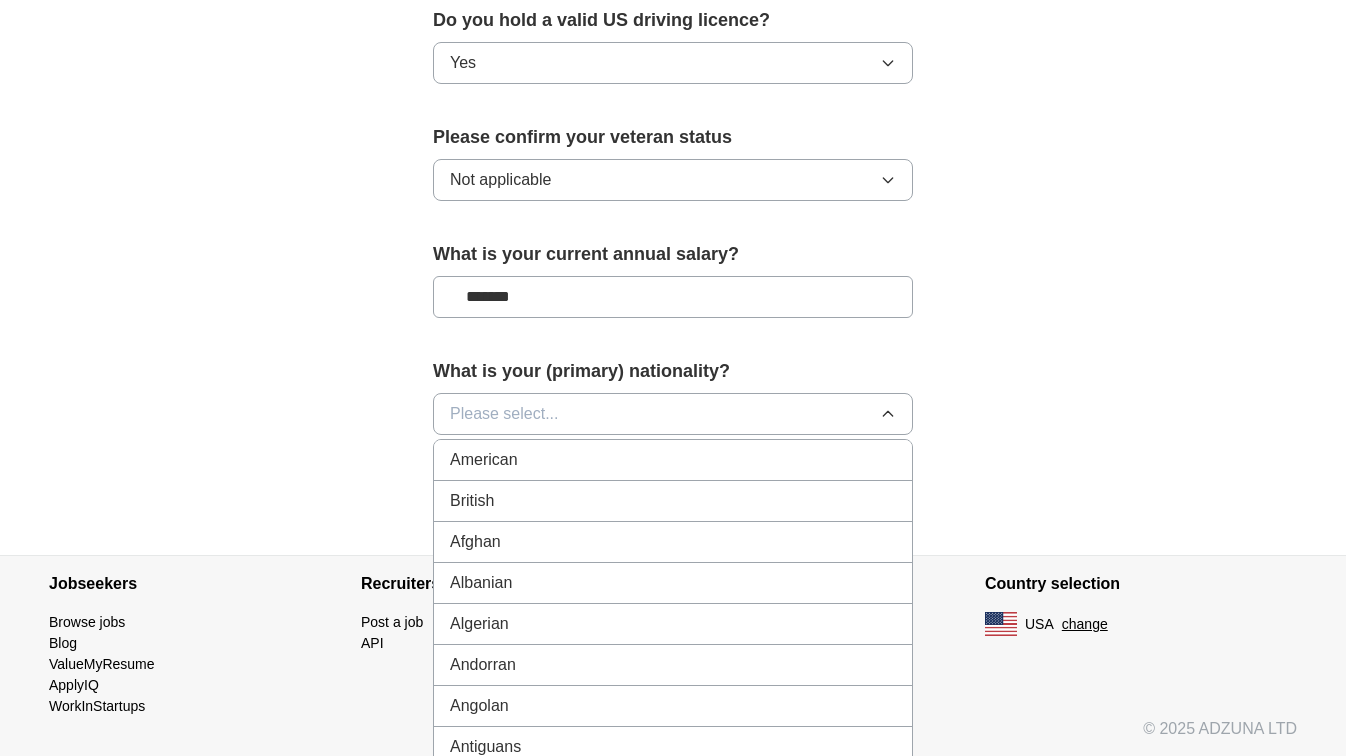 click on "American" at bounding box center (673, 460) 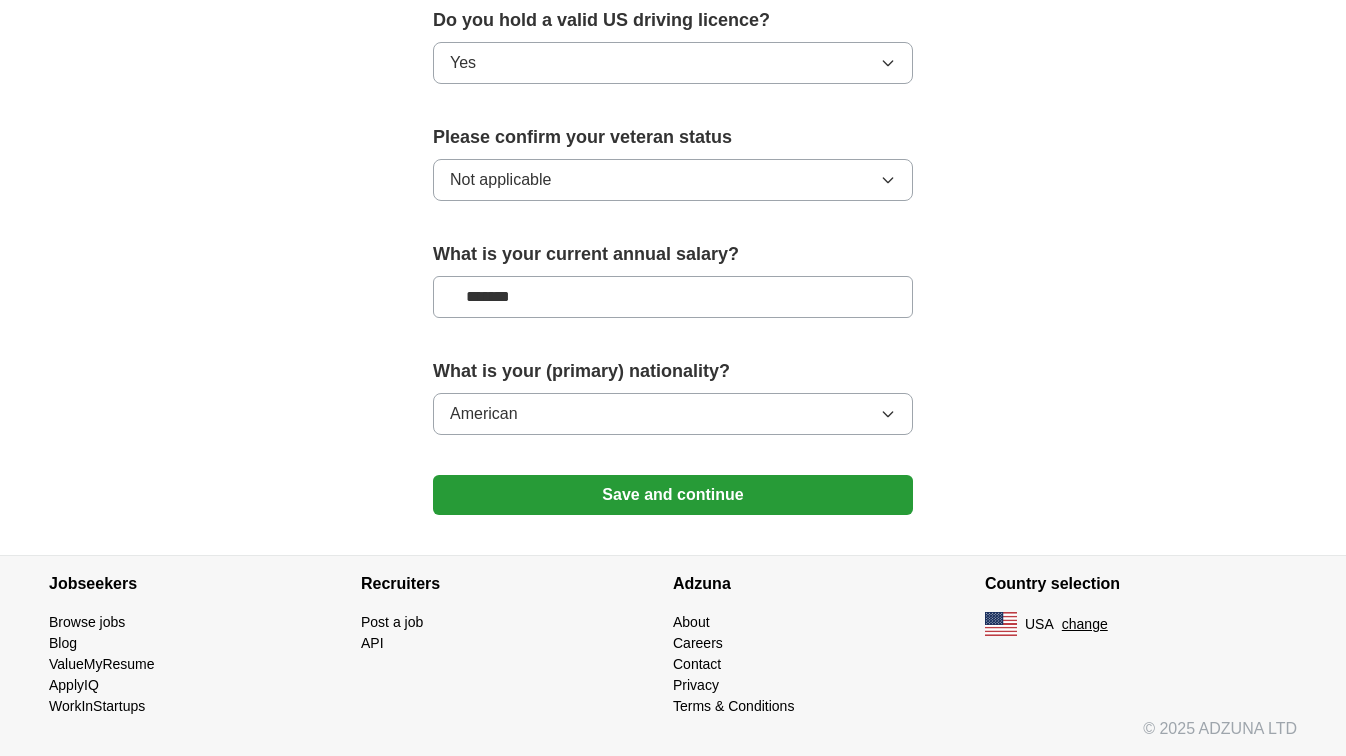 click on "Save and continue" at bounding box center [673, 495] 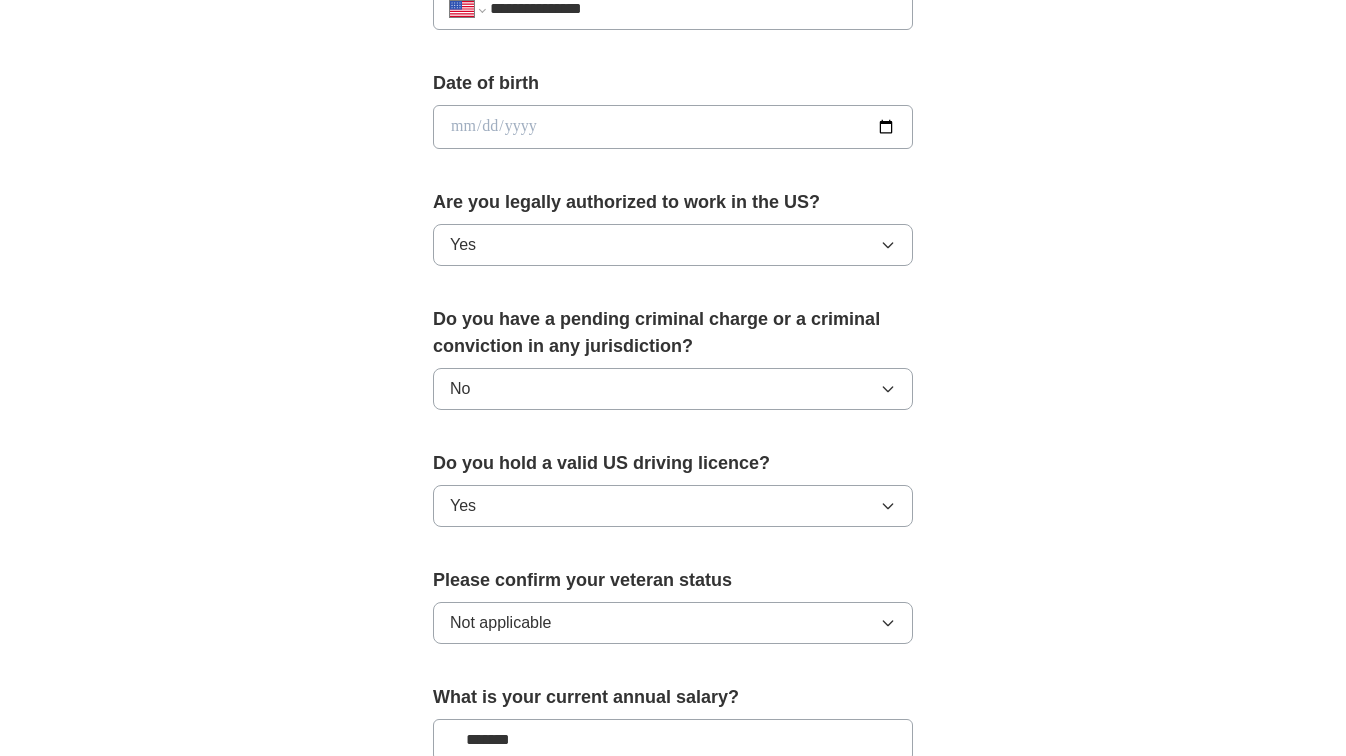 scroll, scrollTop: 762, scrollLeft: 0, axis: vertical 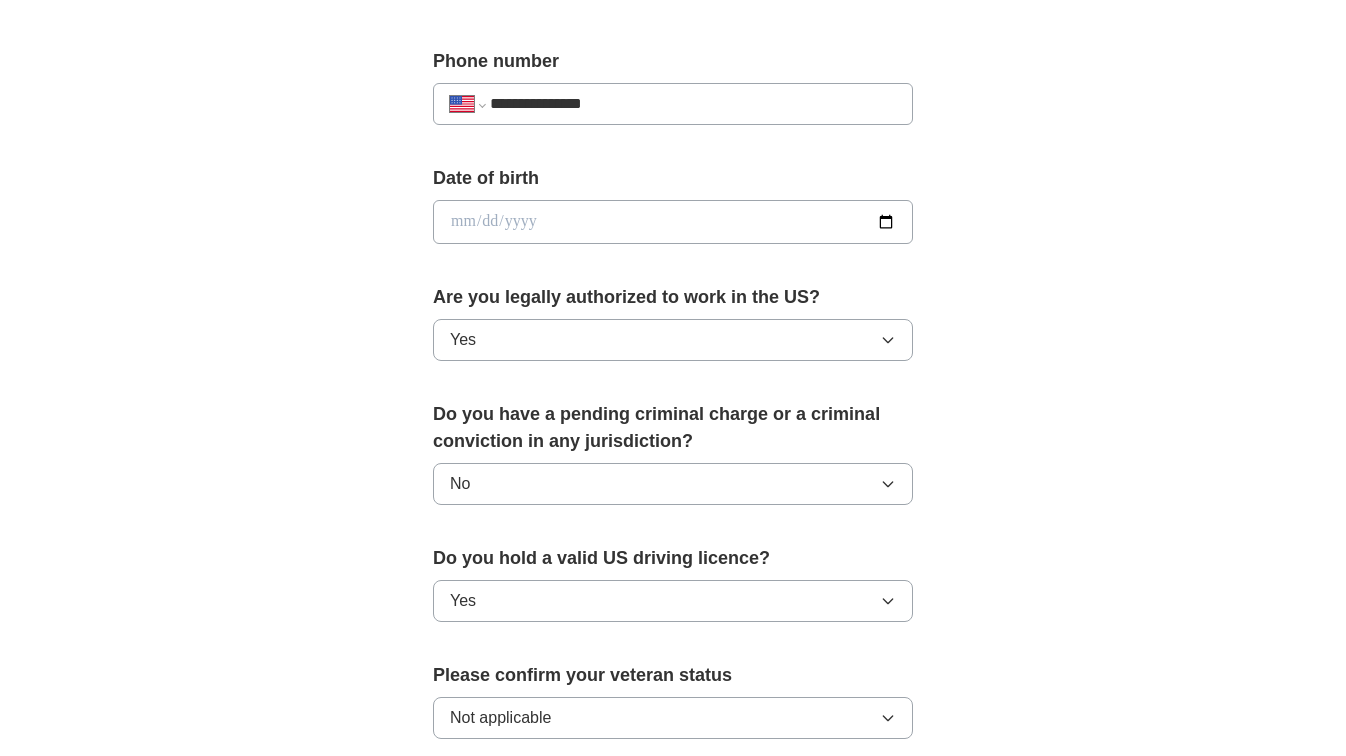 click at bounding box center (673, 222) 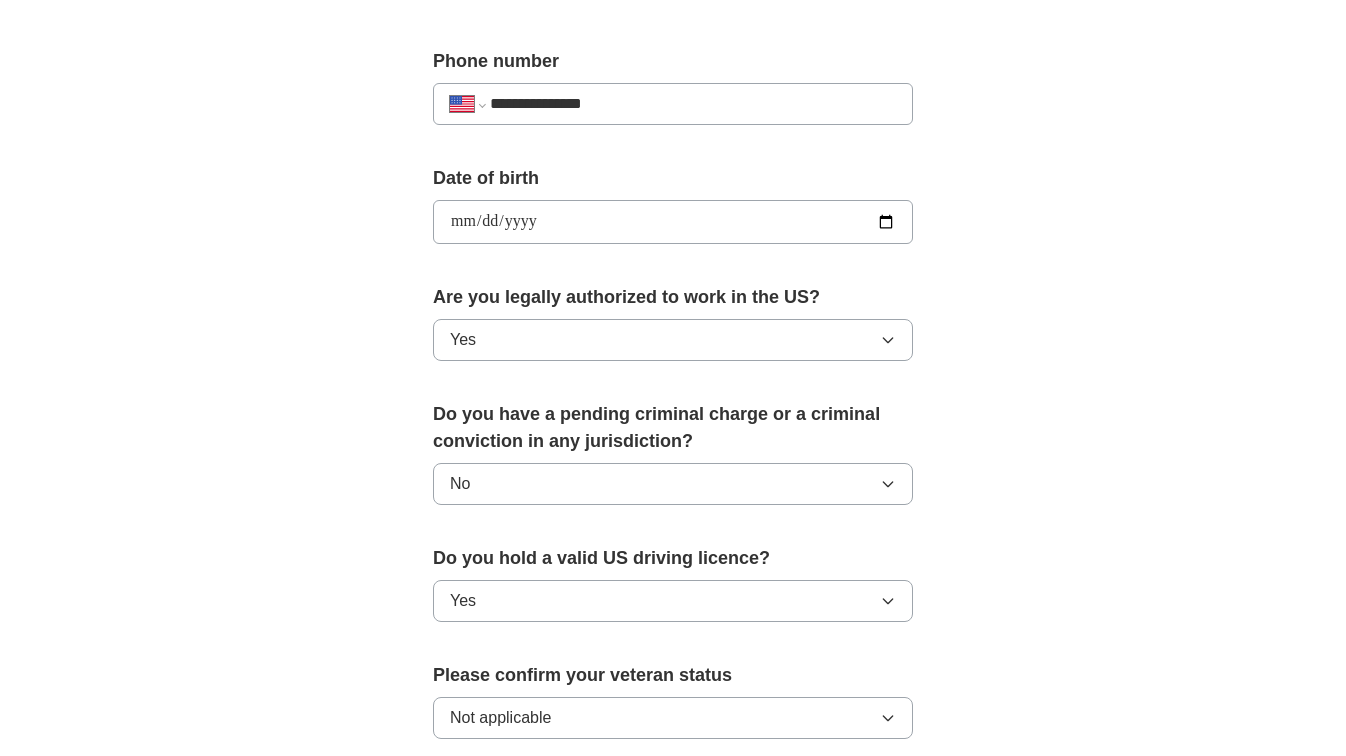 type on "**********" 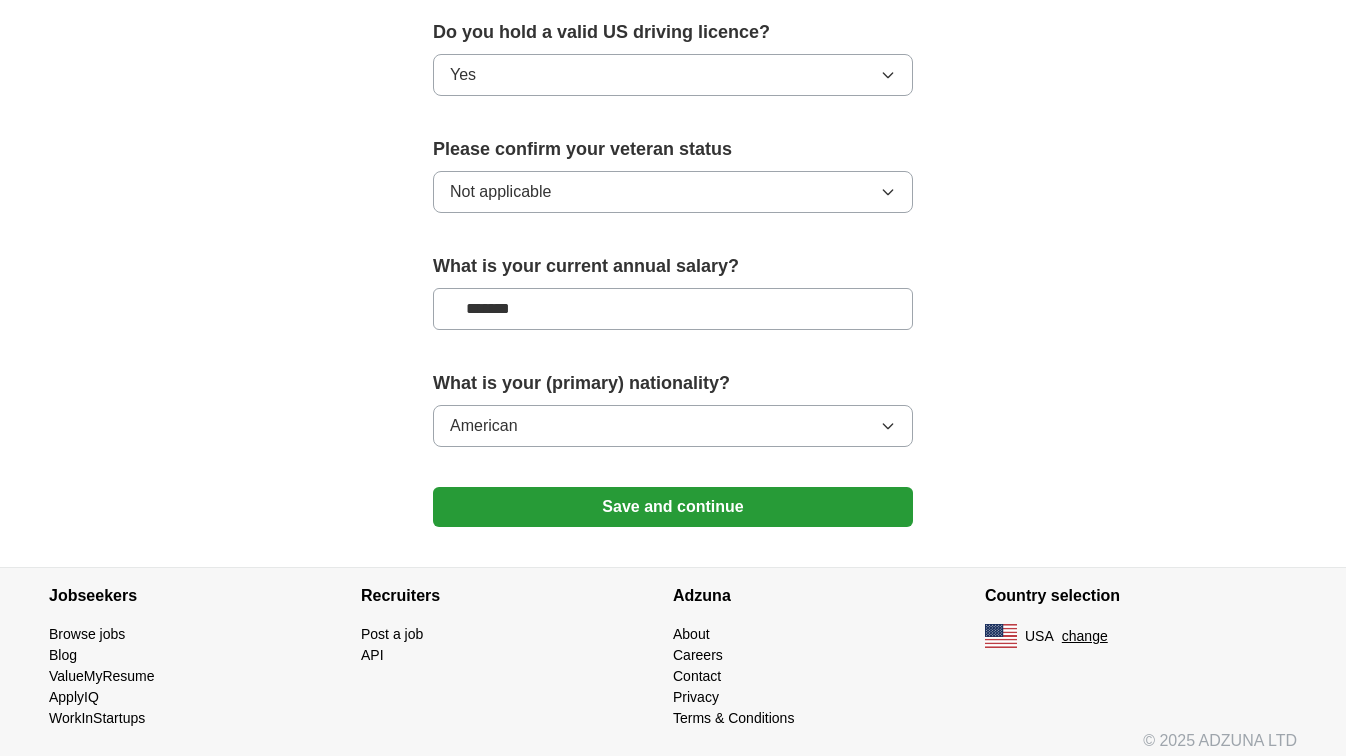 scroll, scrollTop: 1301, scrollLeft: 0, axis: vertical 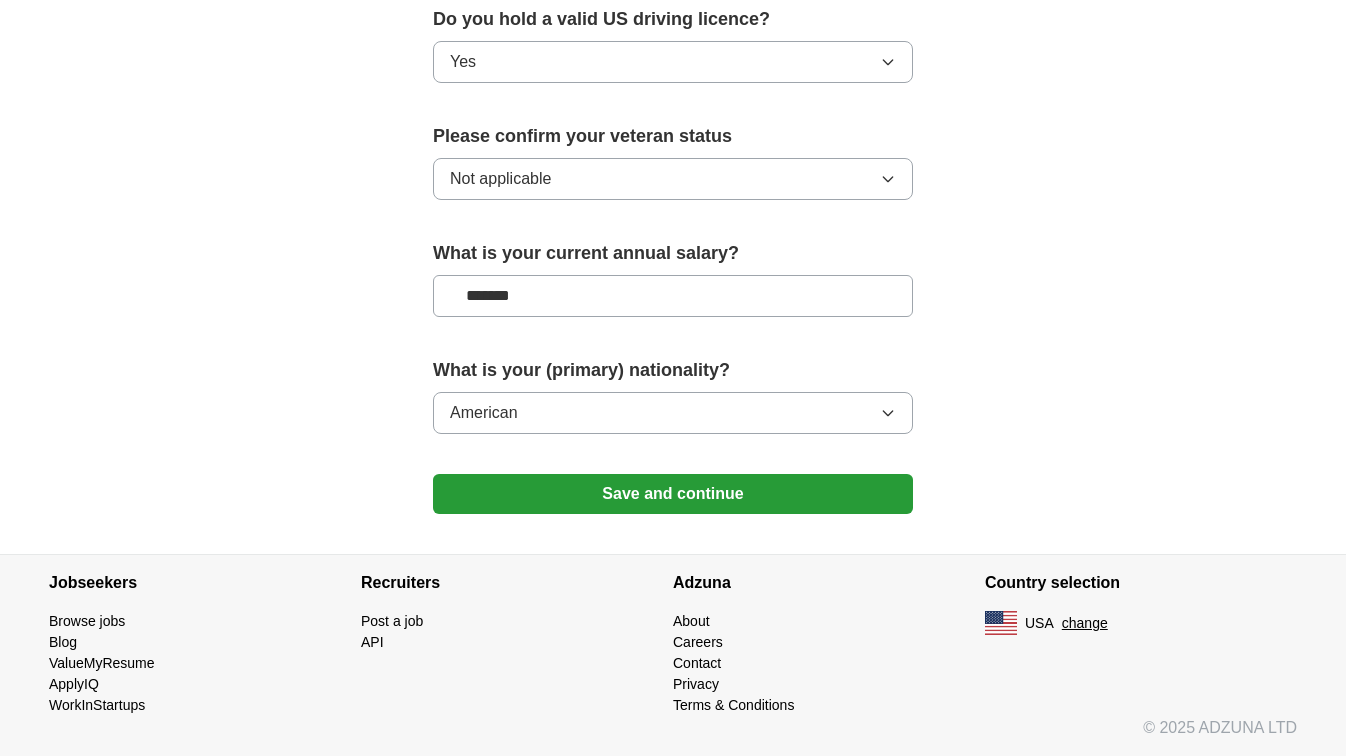 click on "Save and continue" at bounding box center [673, 494] 